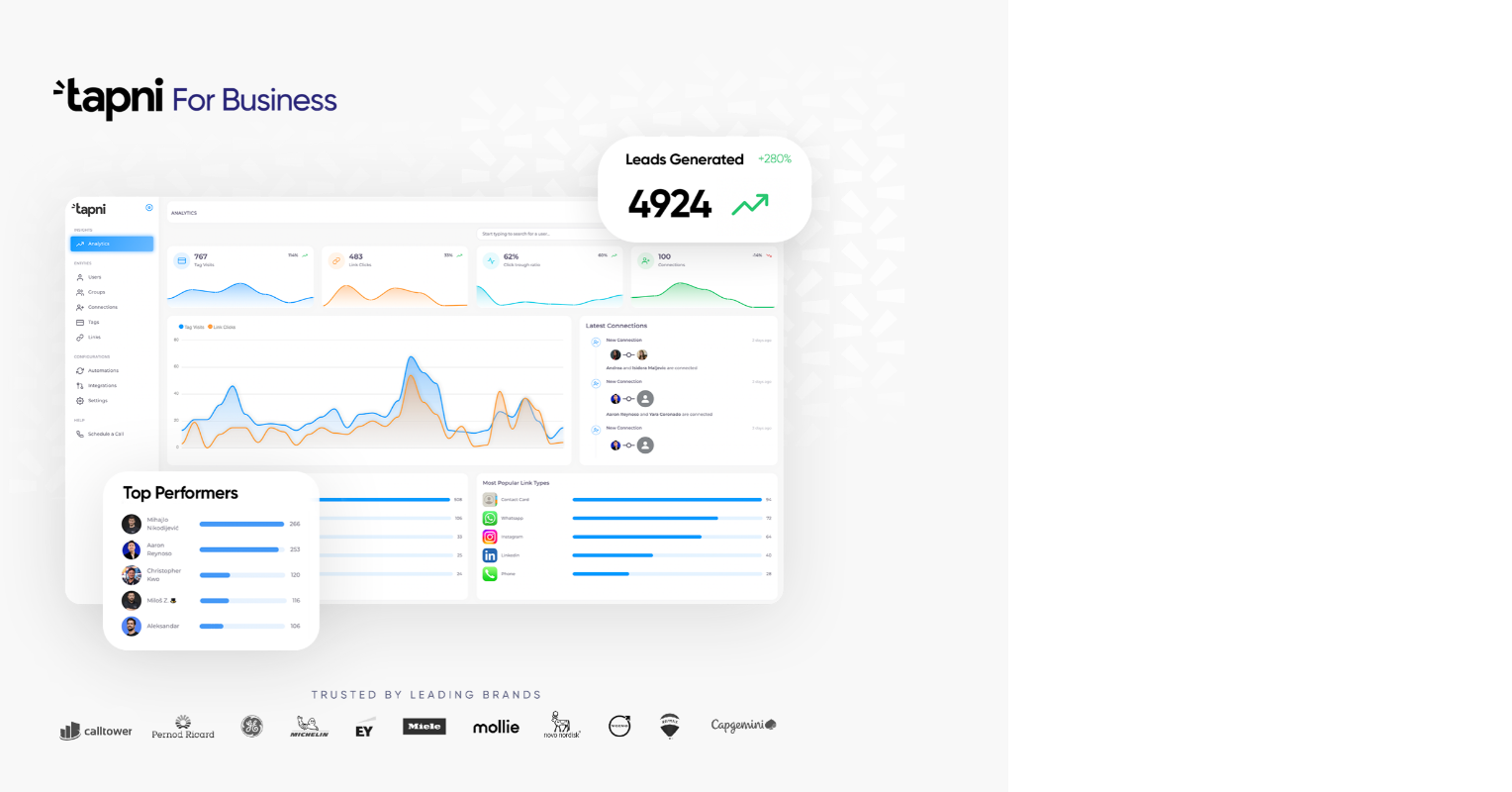 scroll, scrollTop: 0, scrollLeft: 0, axis: both 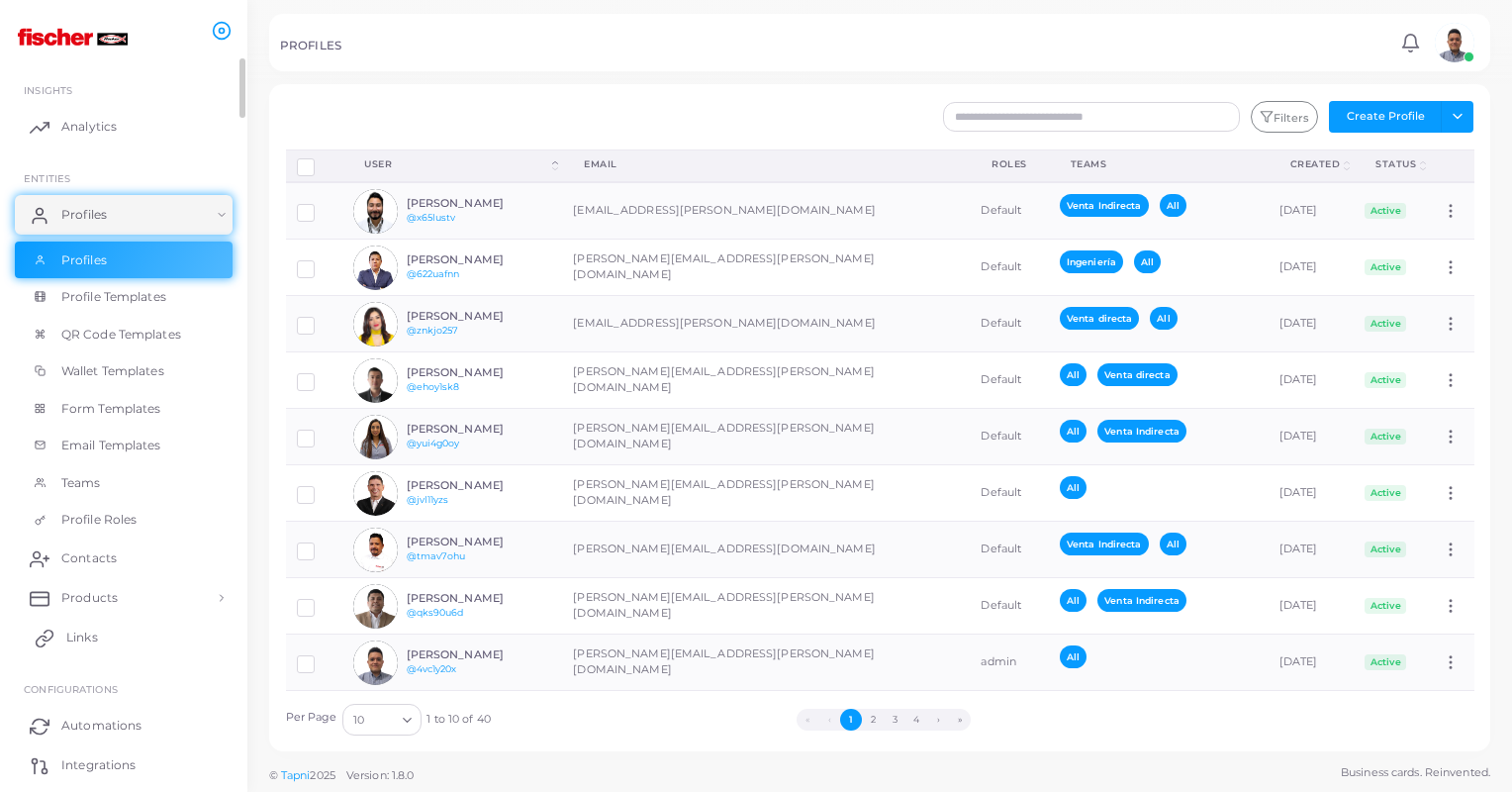 click on "Links" at bounding box center [124, 638] 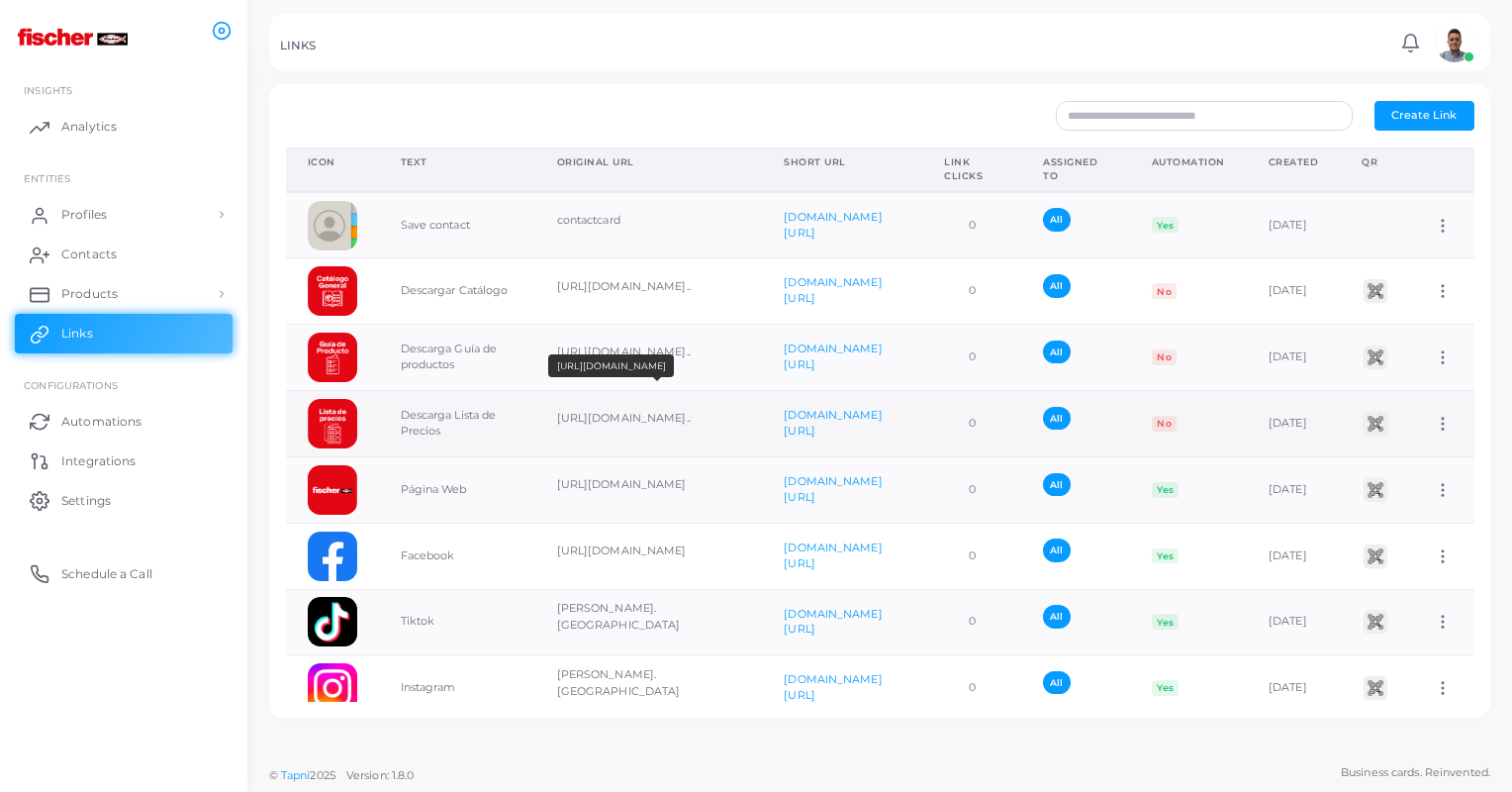 click on "[URL][DOMAIN_NAME].." at bounding box center (649, 418) 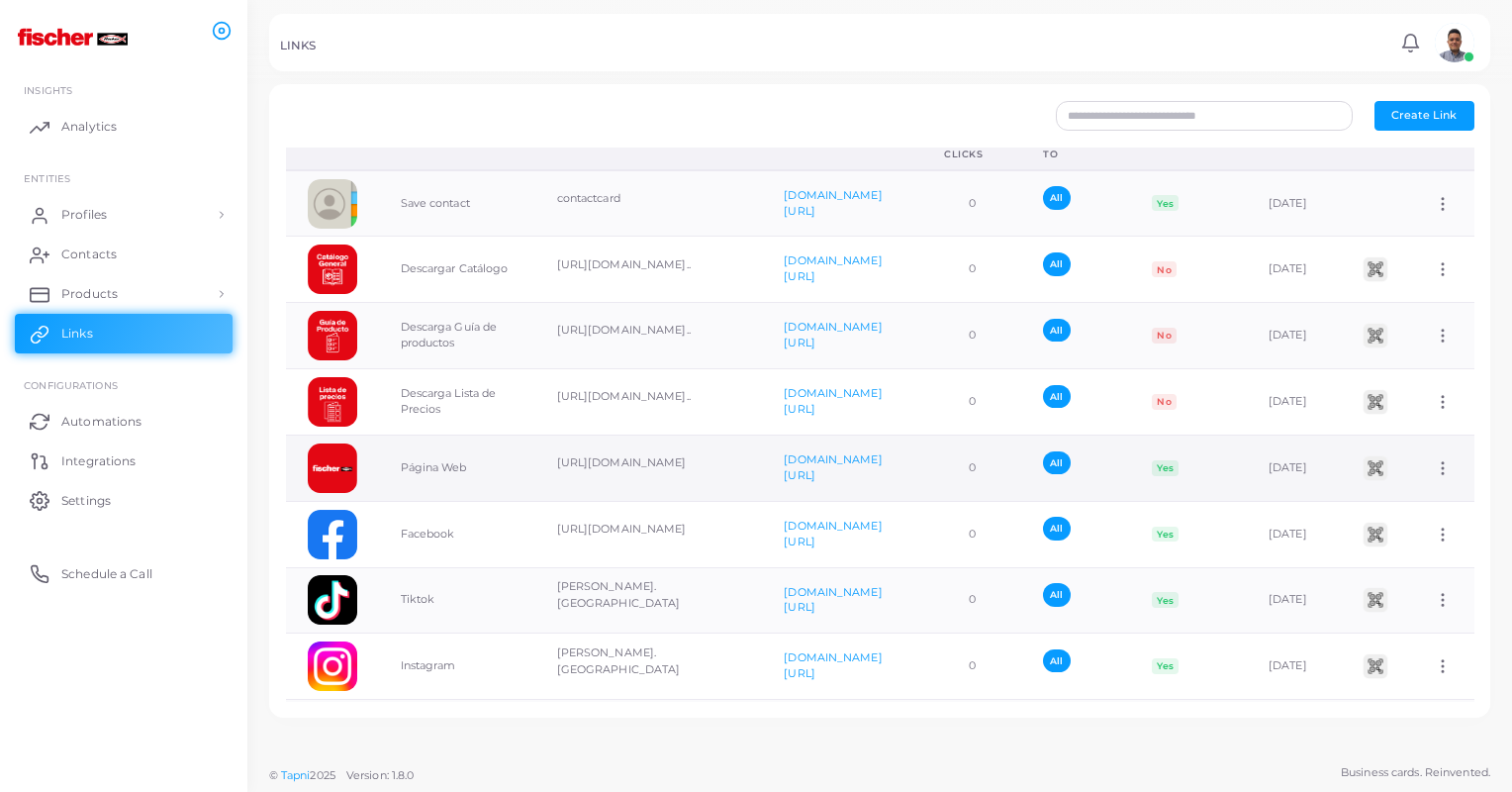 scroll, scrollTop: 0, scrollLeft: 0, axis: both 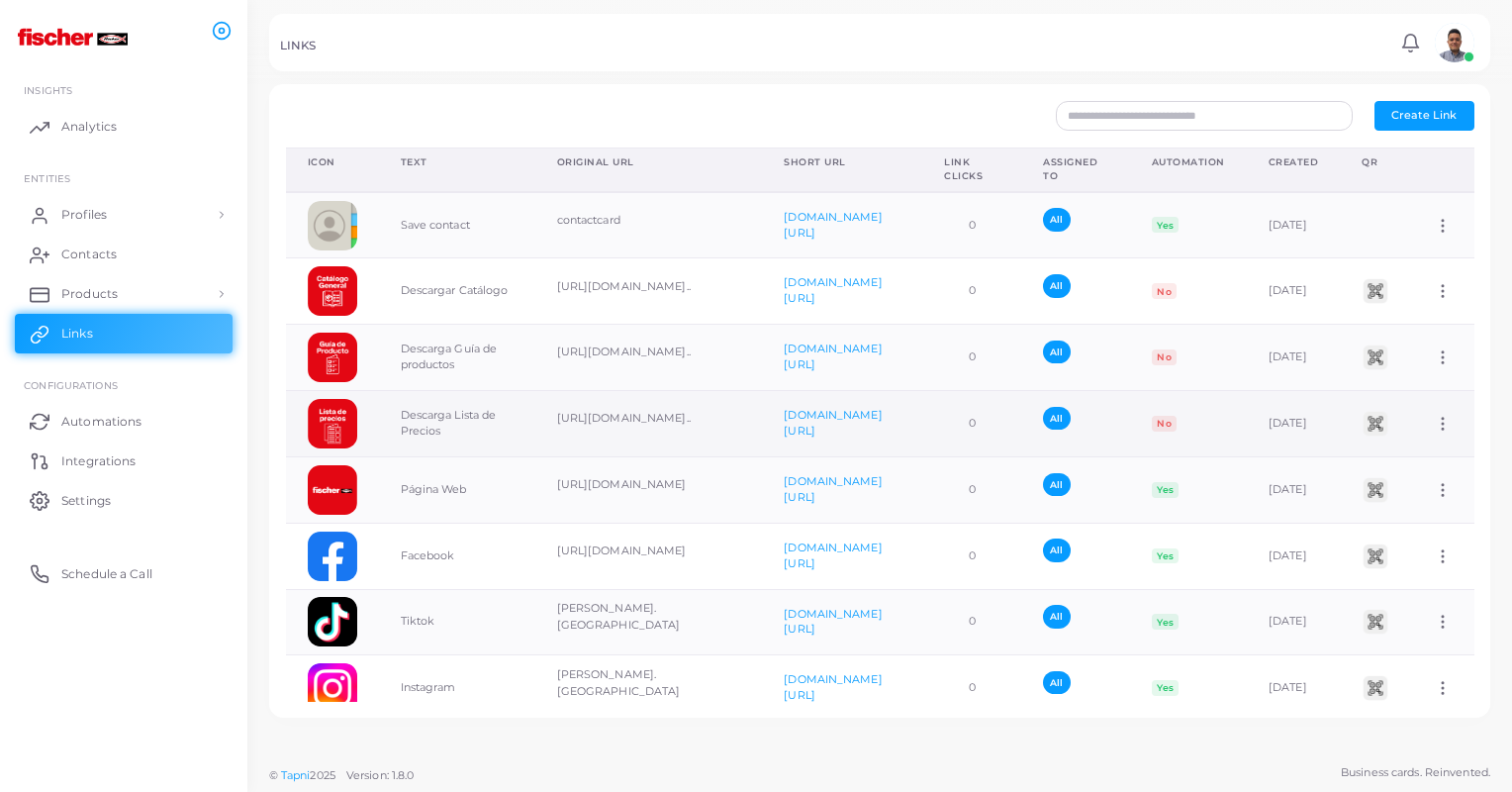 click on "Descarga Lista de Precios" at bounding box center [457, 424] 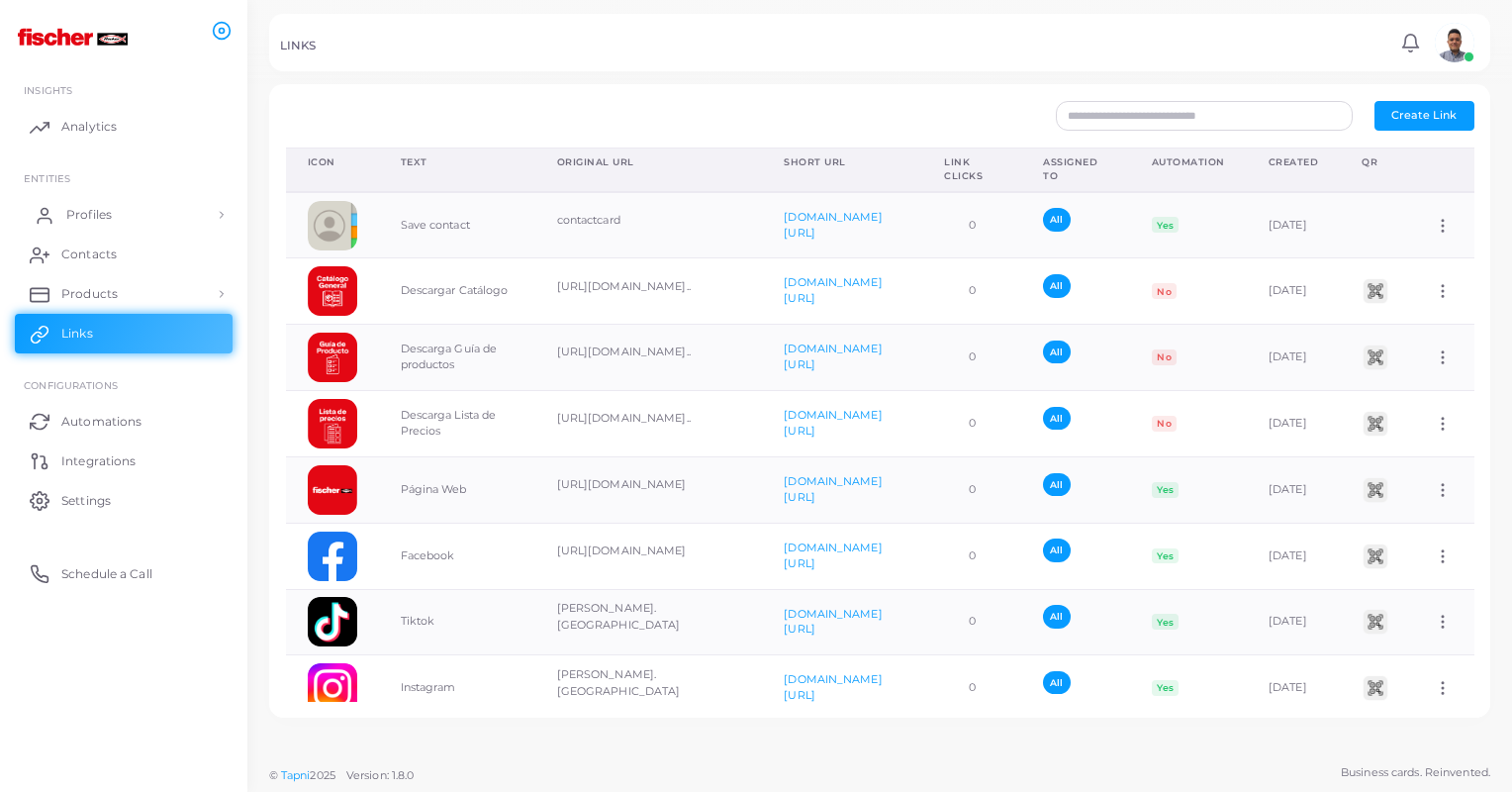 click on "Profiles" at bounding box center (124, 215) 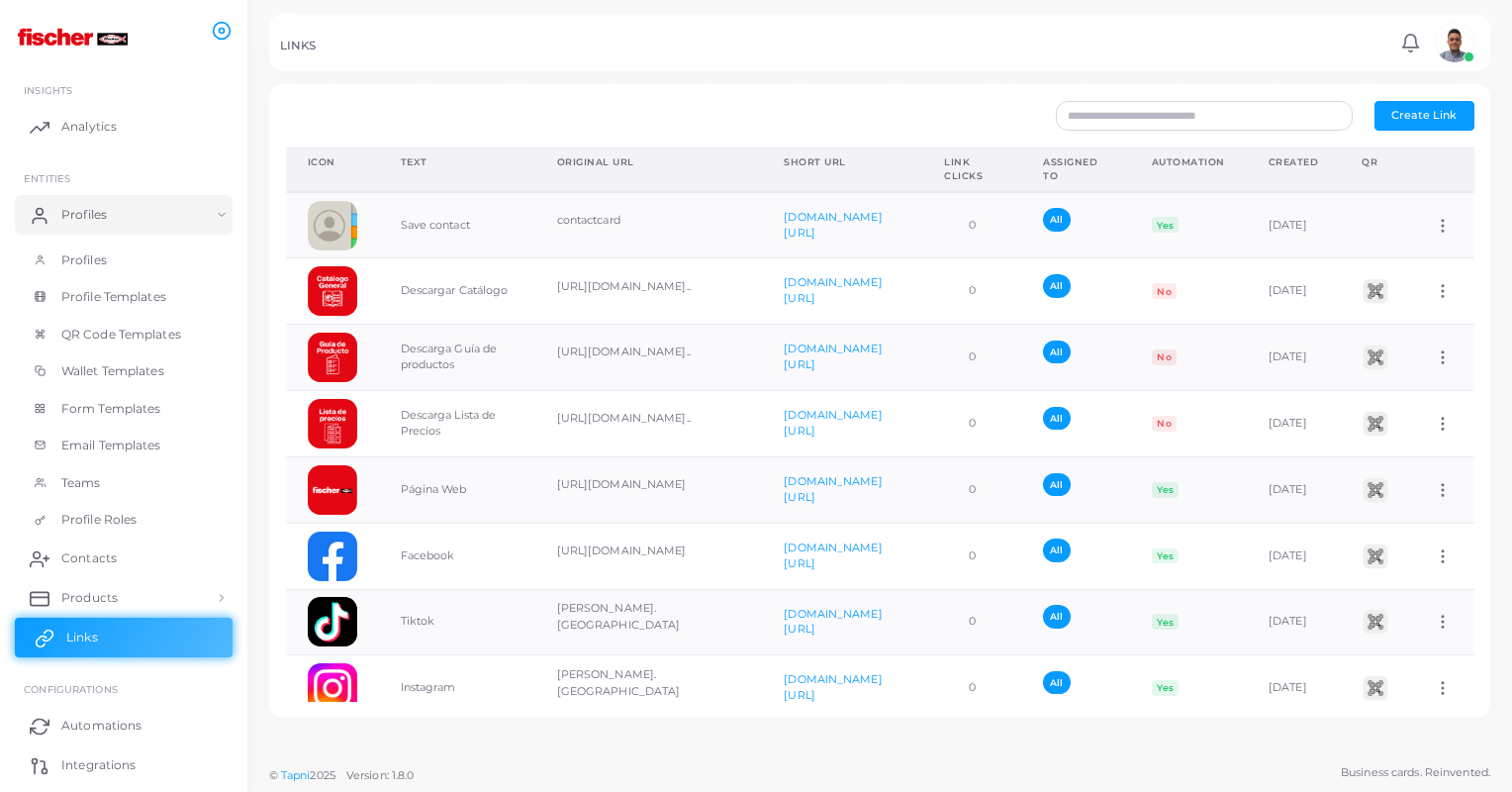 click on "Links" at bounding box center [124, 638] 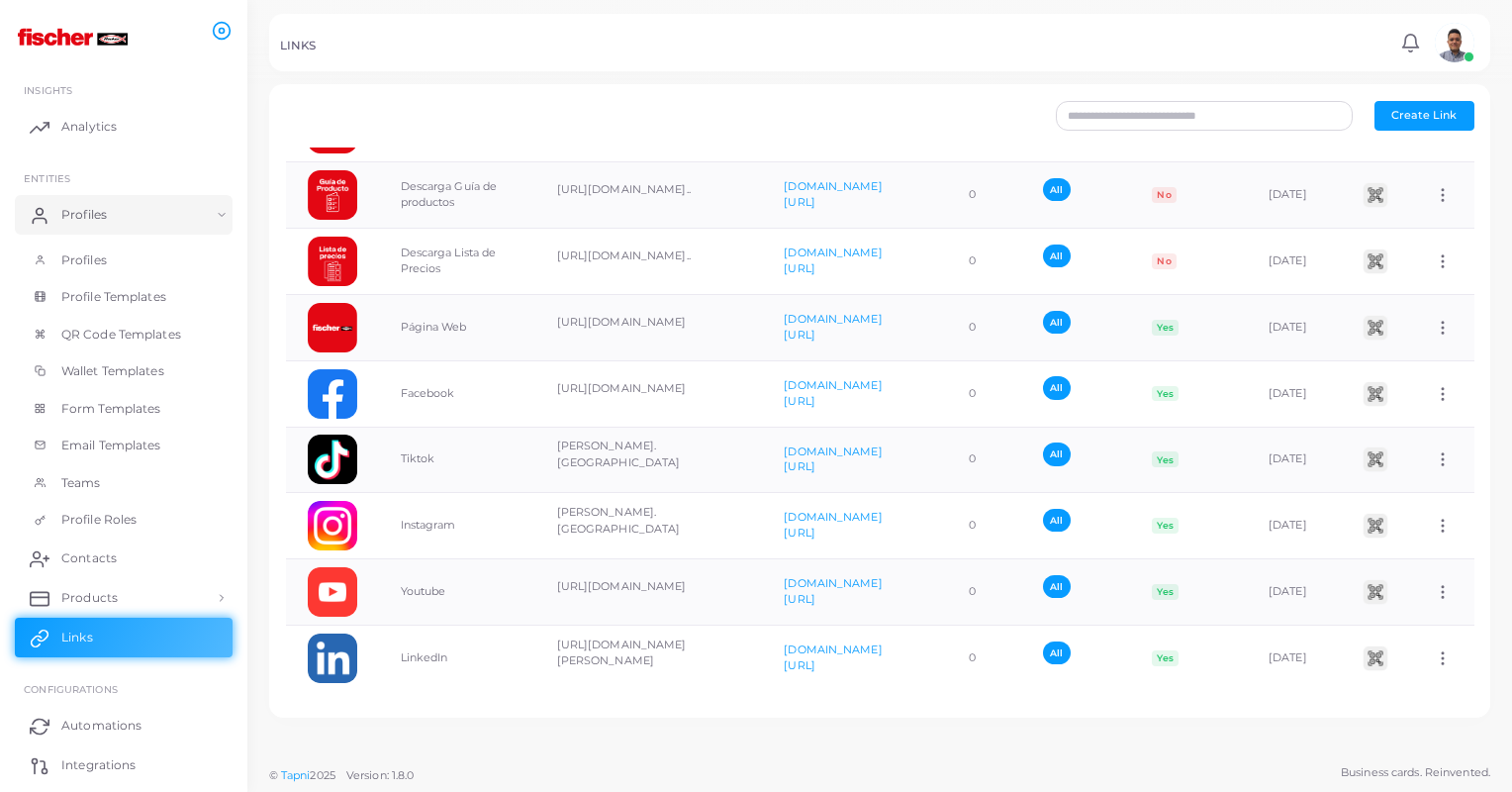 scroll, scrollTop: 0, scrollLeft: 0, axis: both 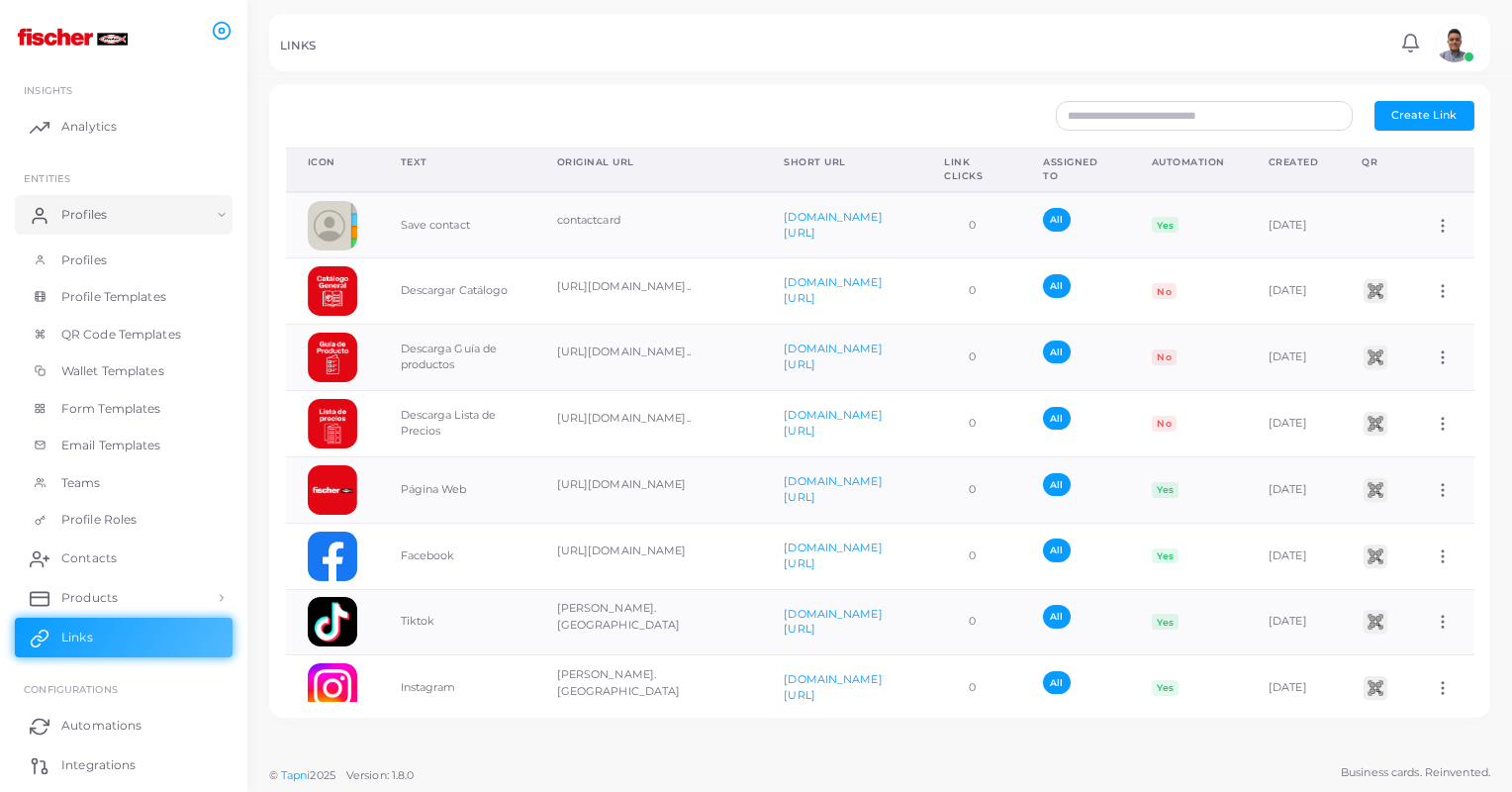 click at bounding box center [72, 37] 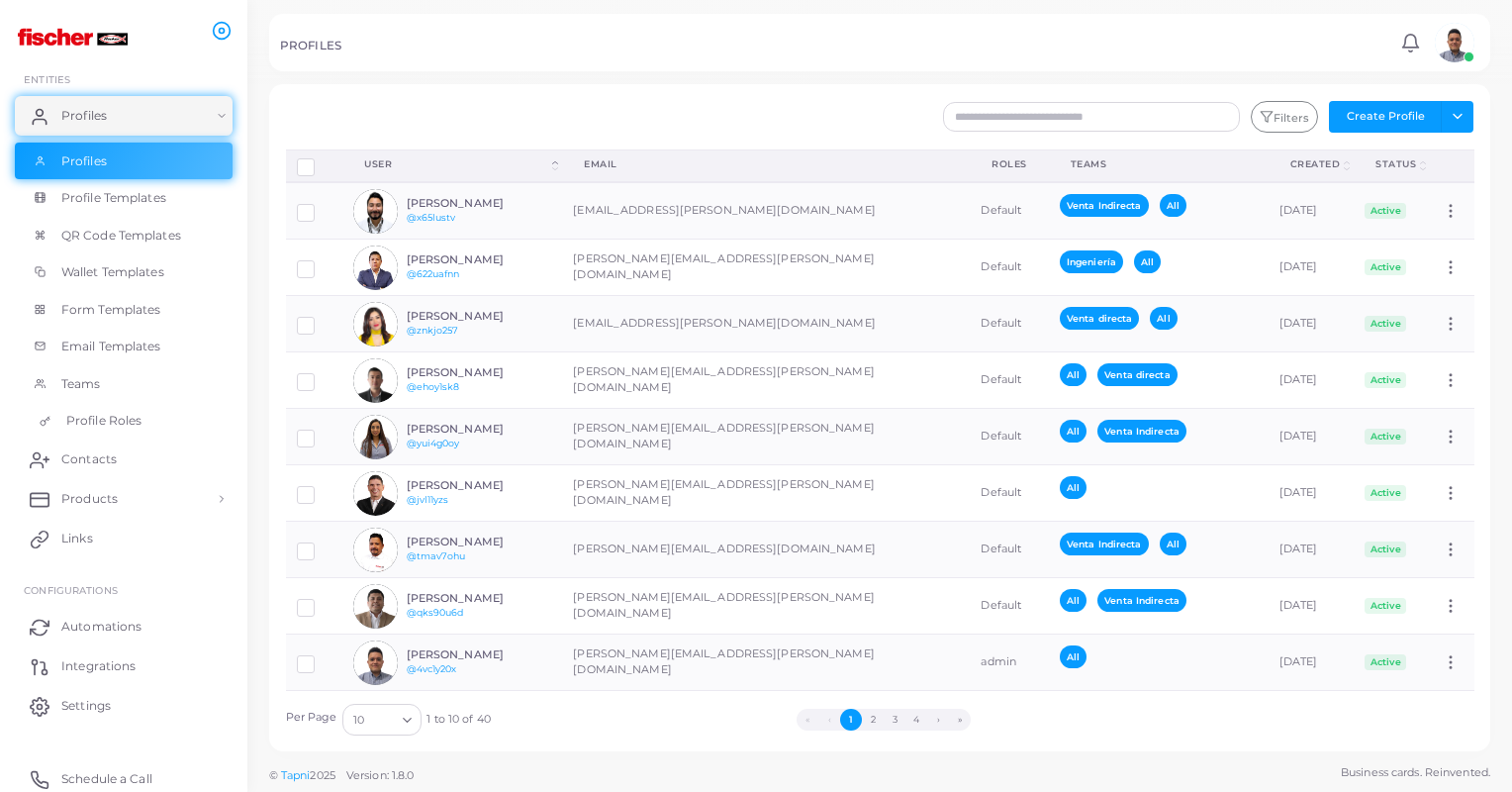 scroll, scrollTop: 0, scrollLeft: 0, axis: both 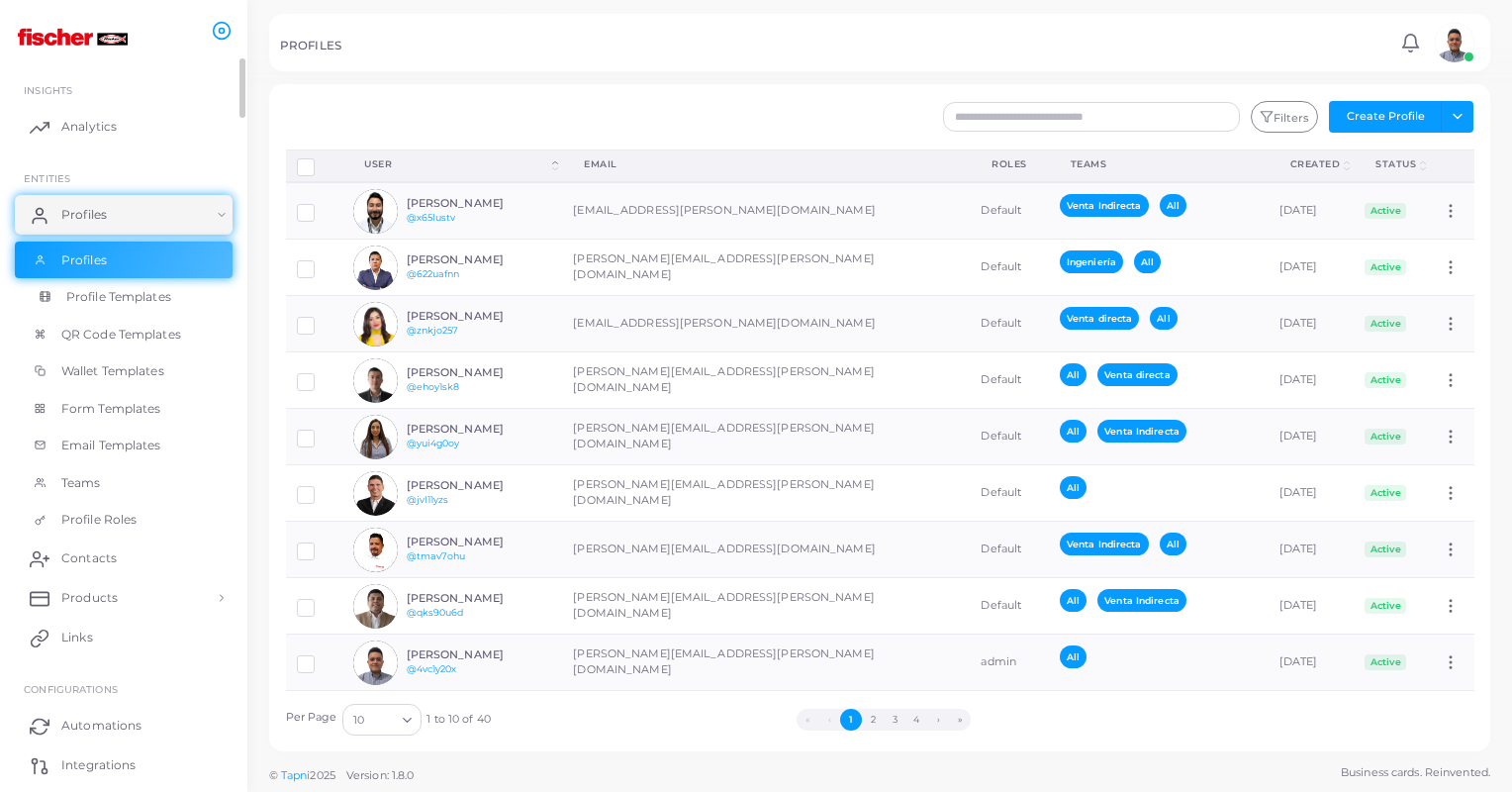 click on "Profile Templates" at bounding box center (119, 297) 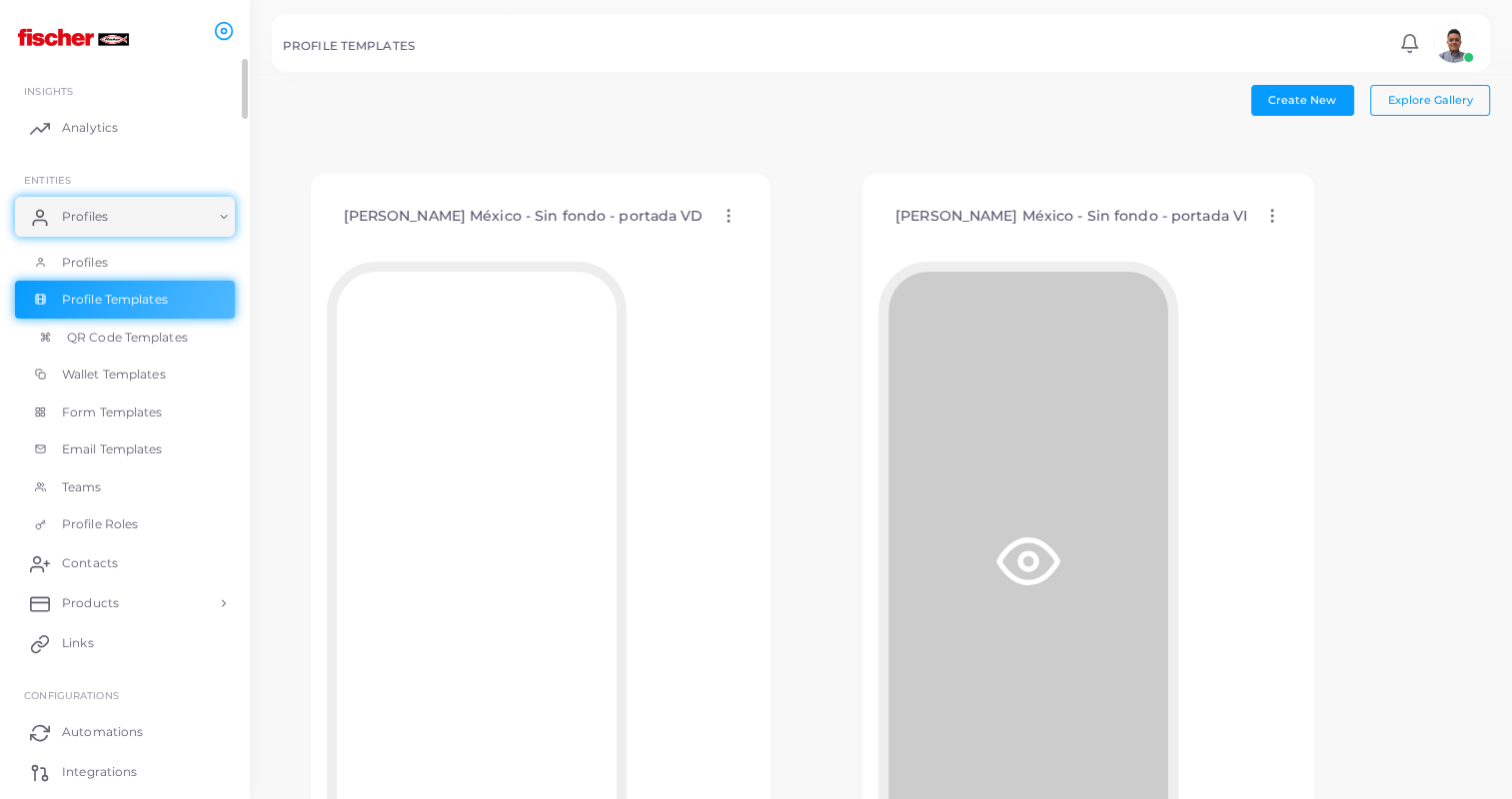 click on "QR Code Templates" at bounding box center (127, 338) 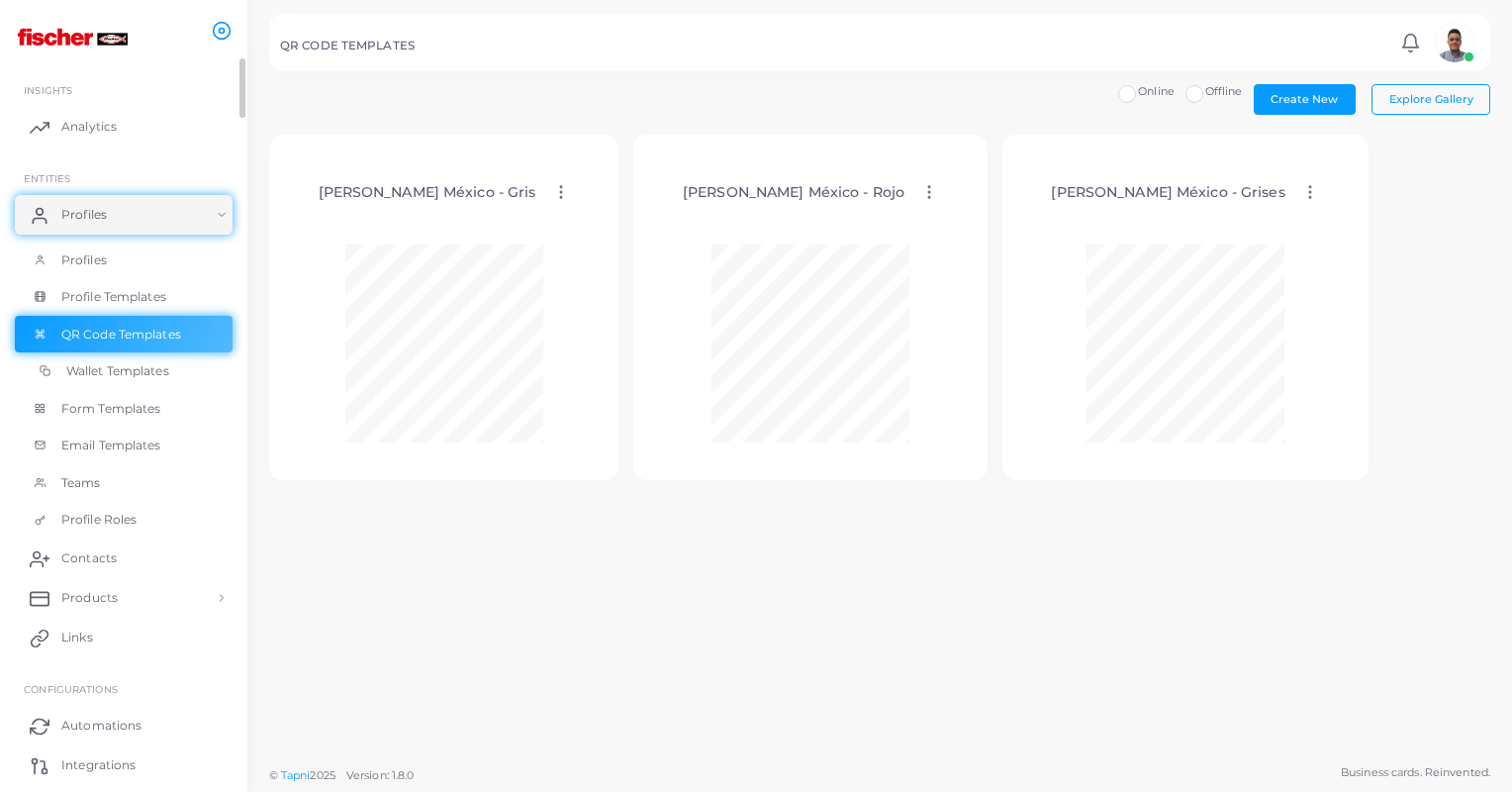 click on "Wallet Templates" at bounding box center (118, 371) 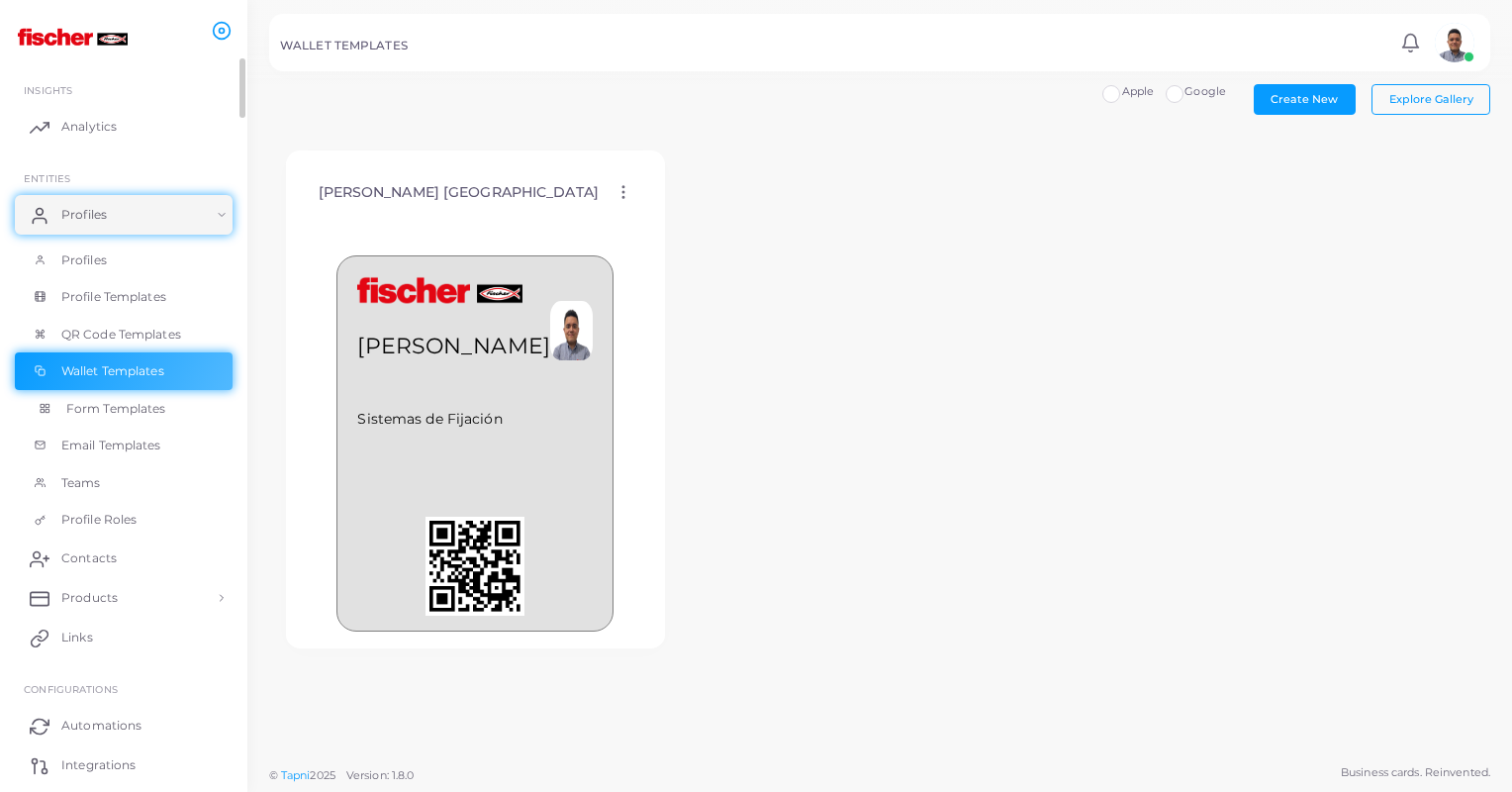 click on "Form Templates" at bounding box center (116, 409) 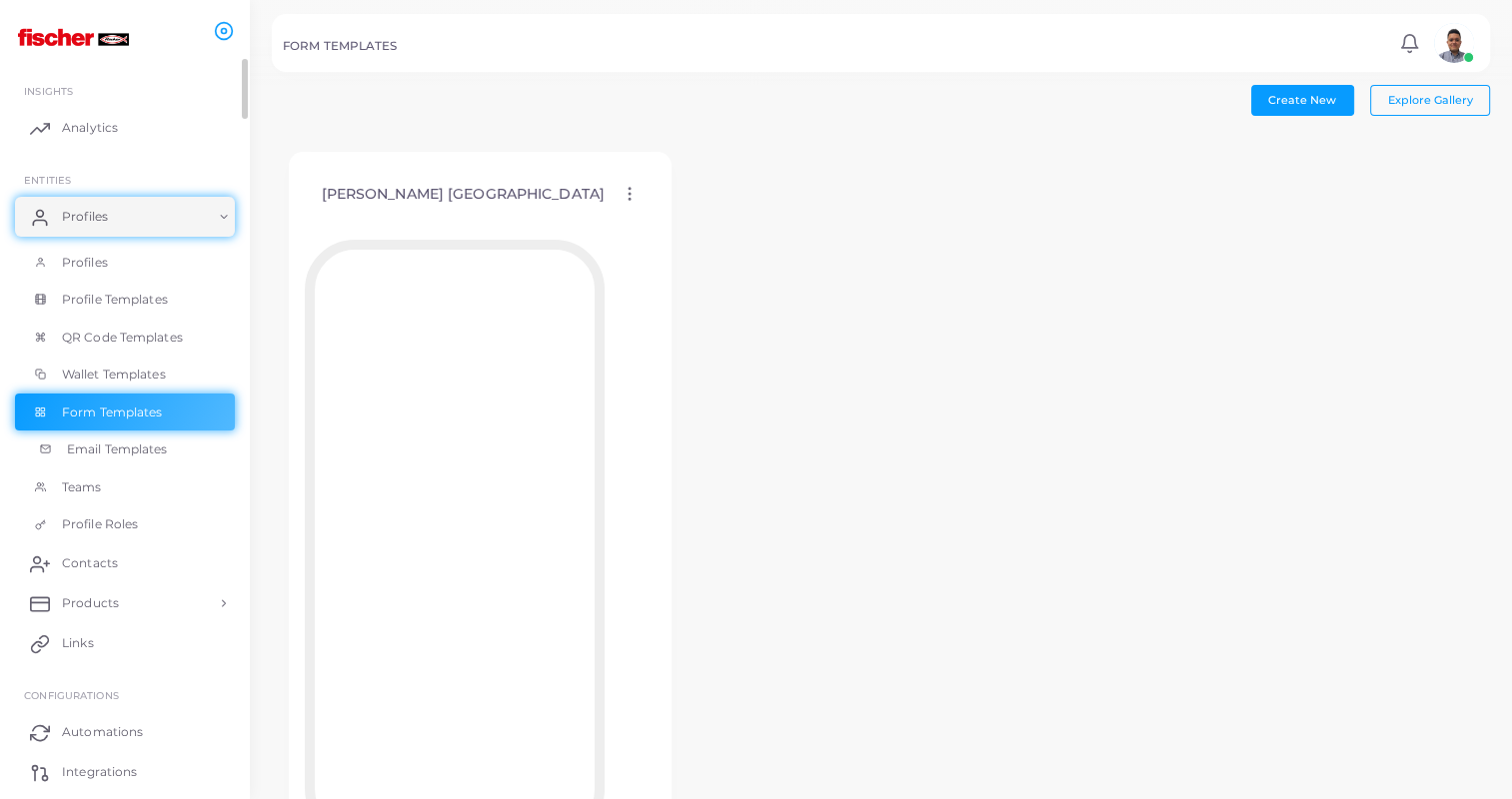 click on "Email Templates" at bounding box center (125, 449) 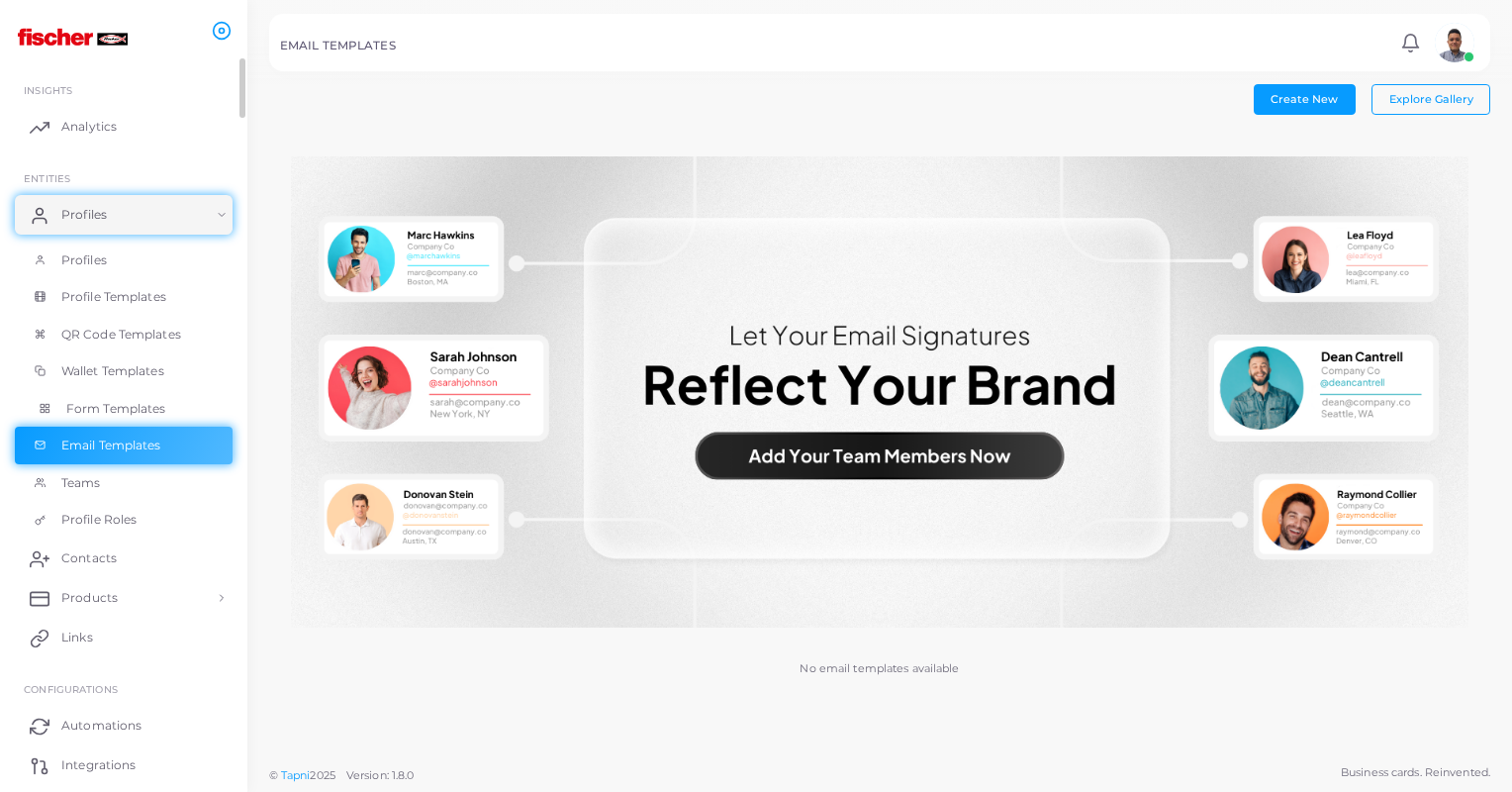 scroll, scrollTop: 103, scrollLeft: 0, axis: vertical 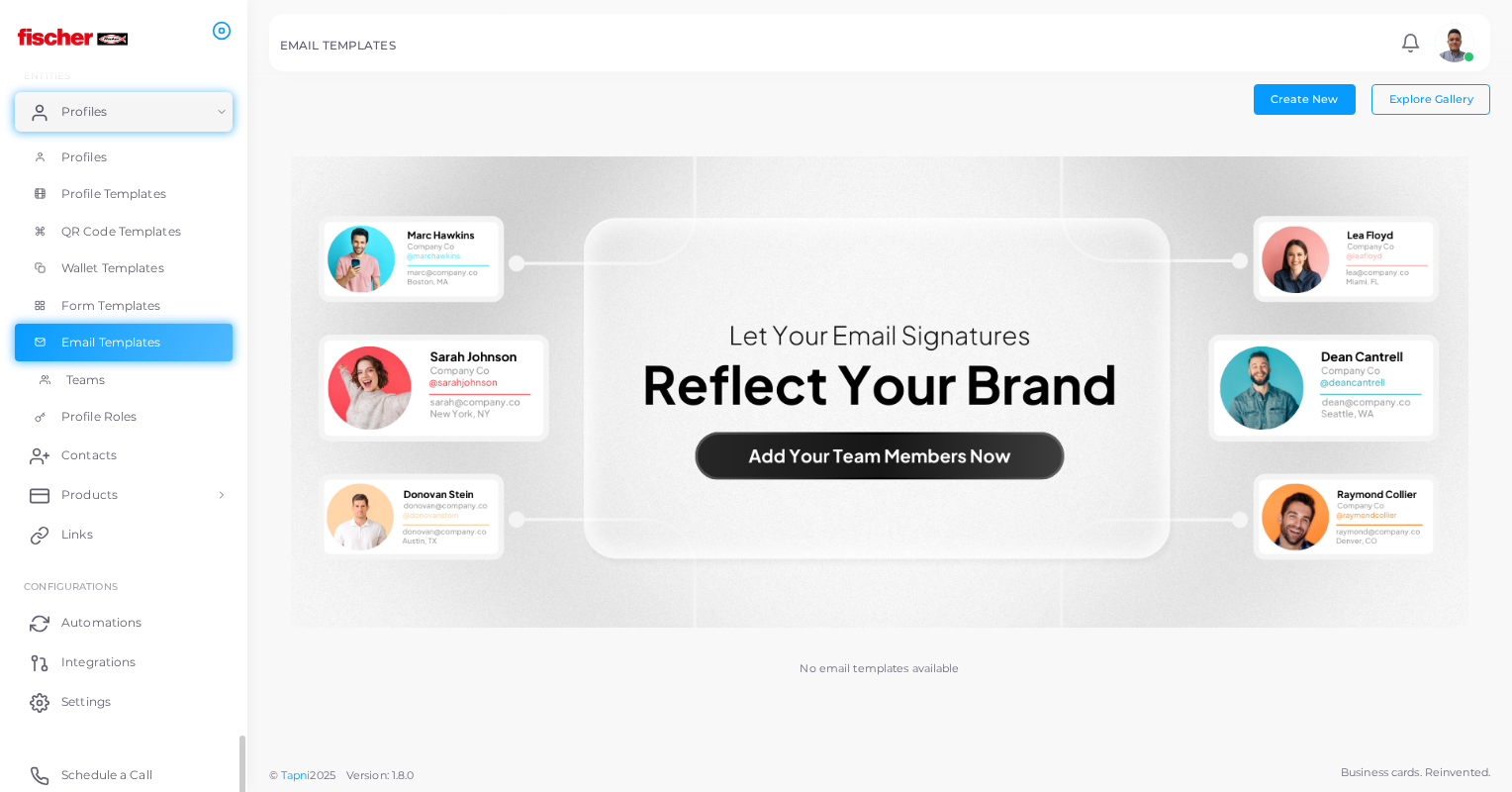 click on "Teams" at bounding box center [86, 380] 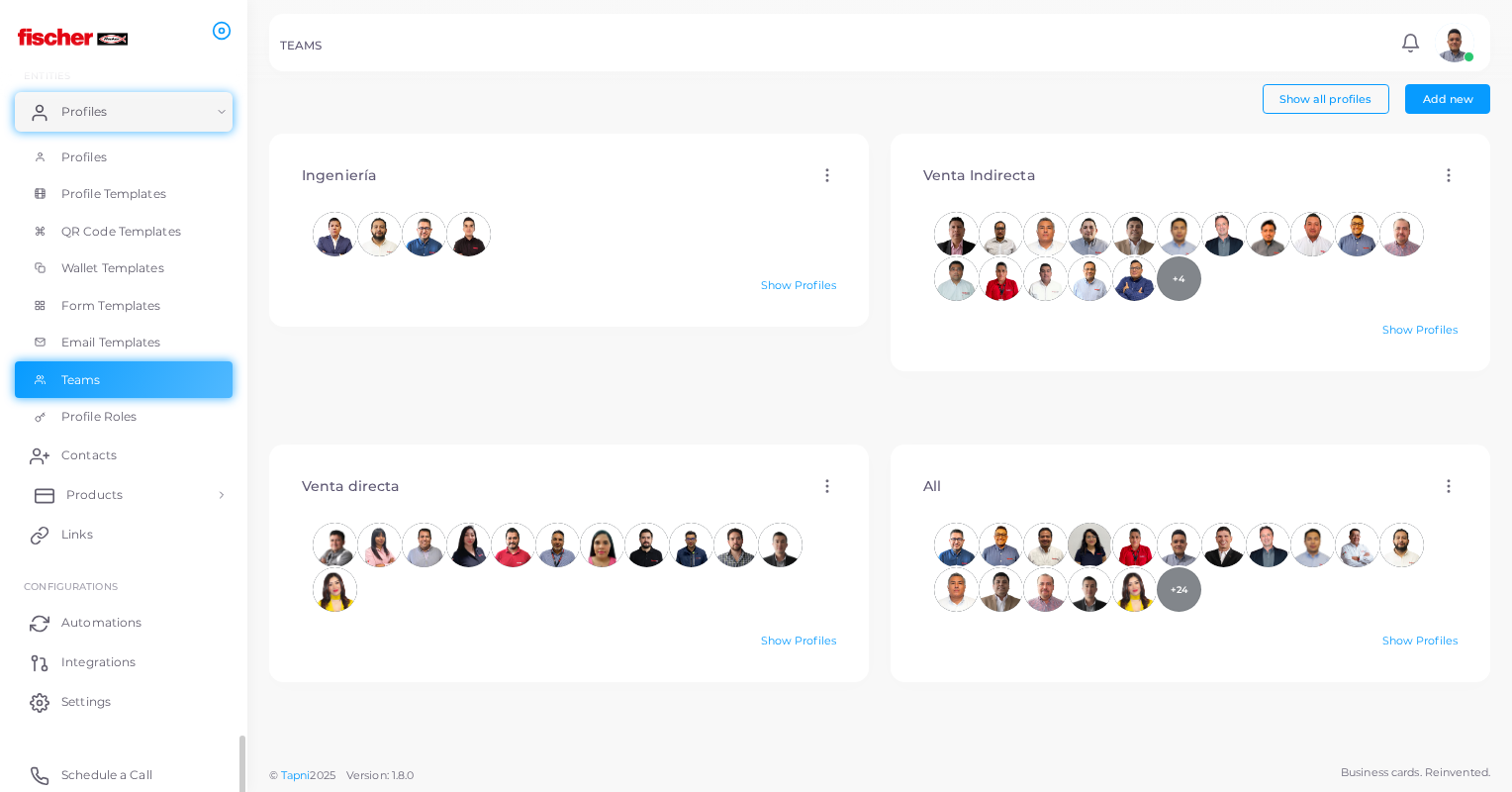 click on "Products" at bounding box center (124, 495) 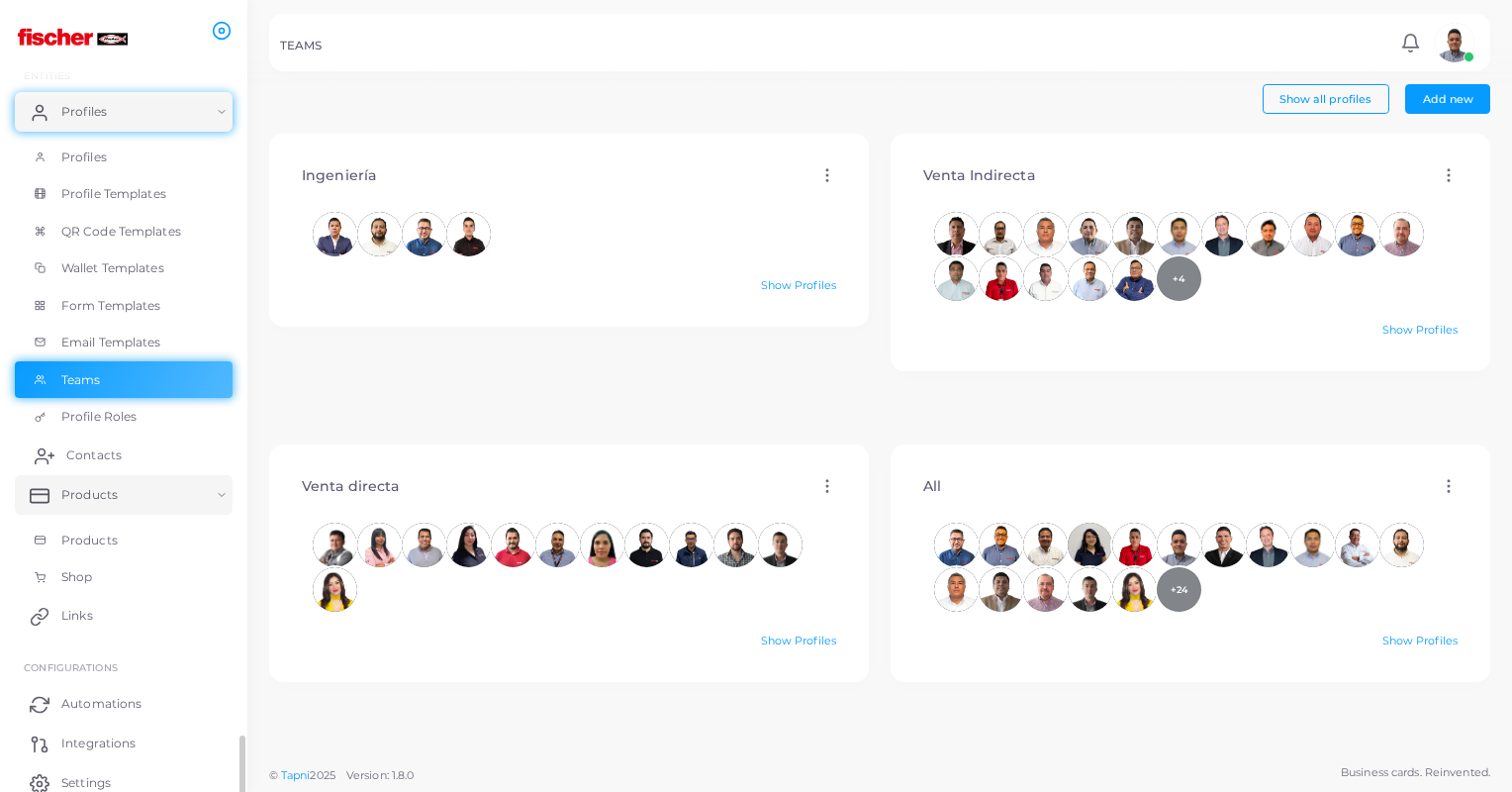 click on "Contacts" at bounding box center [124, 455] 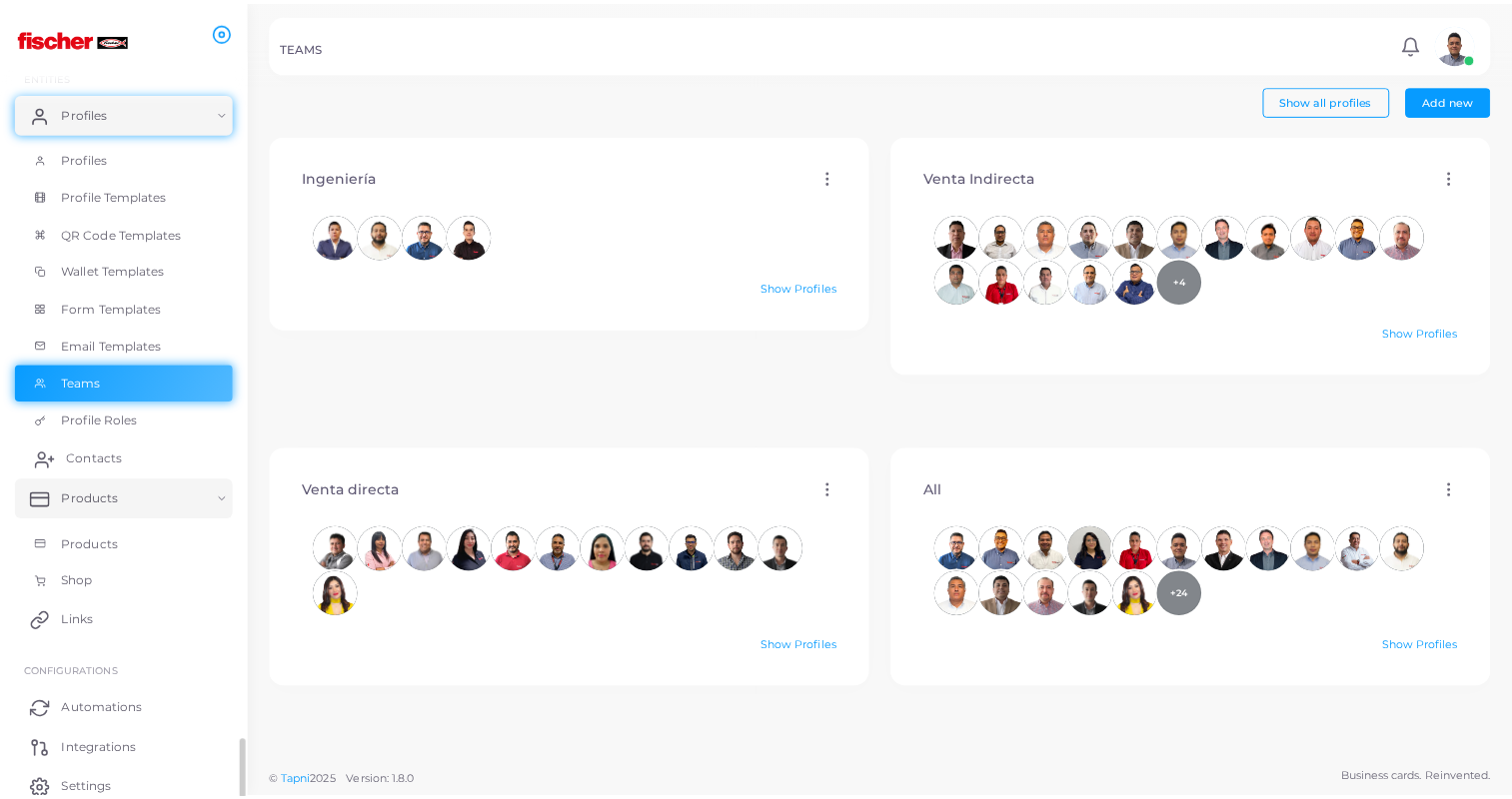 scroll, scrollTop: 104, scrollLeft: 0, axis: vertical 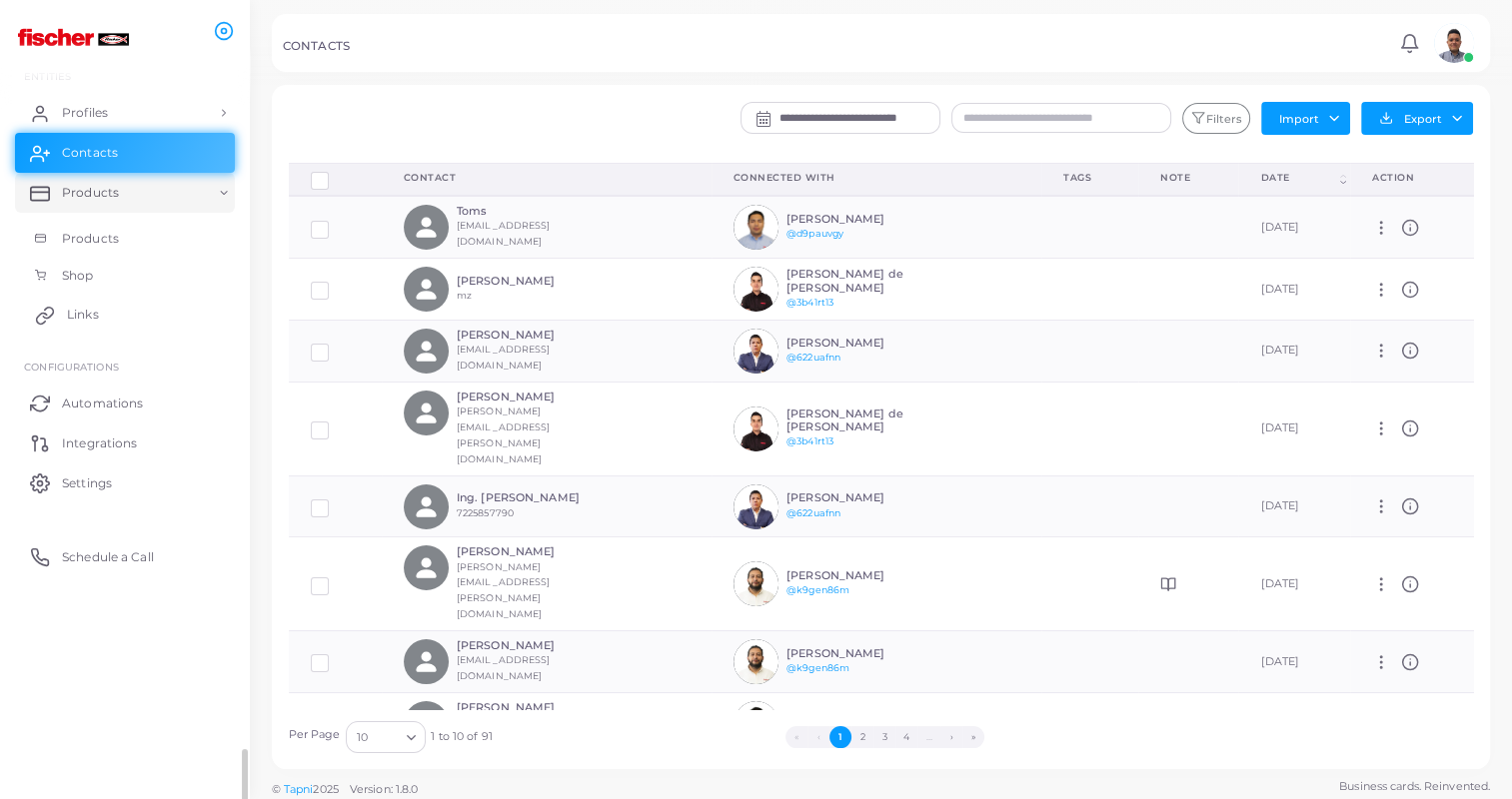click on "Links" at bounding box center (83, 315) 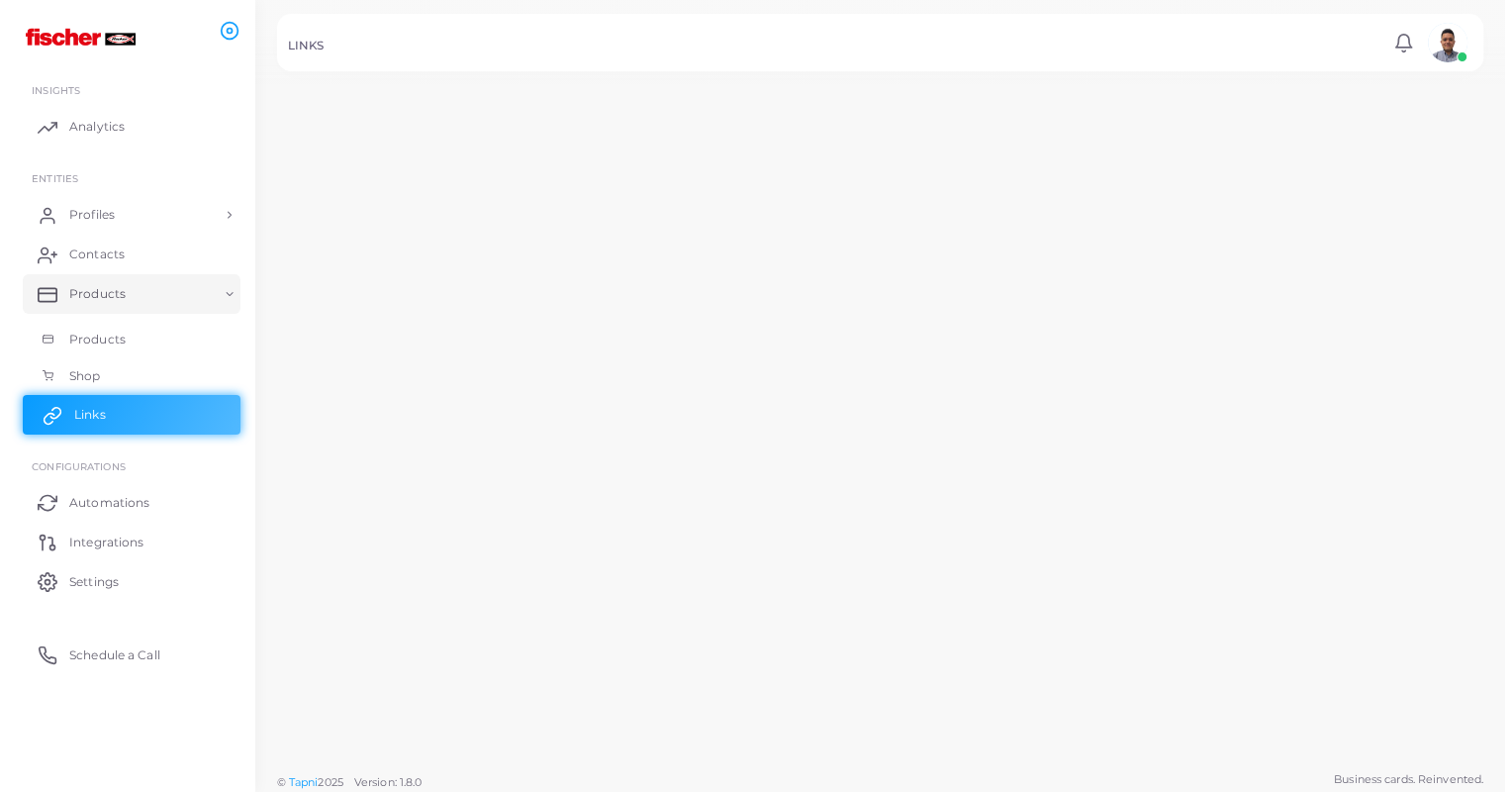 scroll, scrollTop: 0, scrollLeft: 0, axis: both 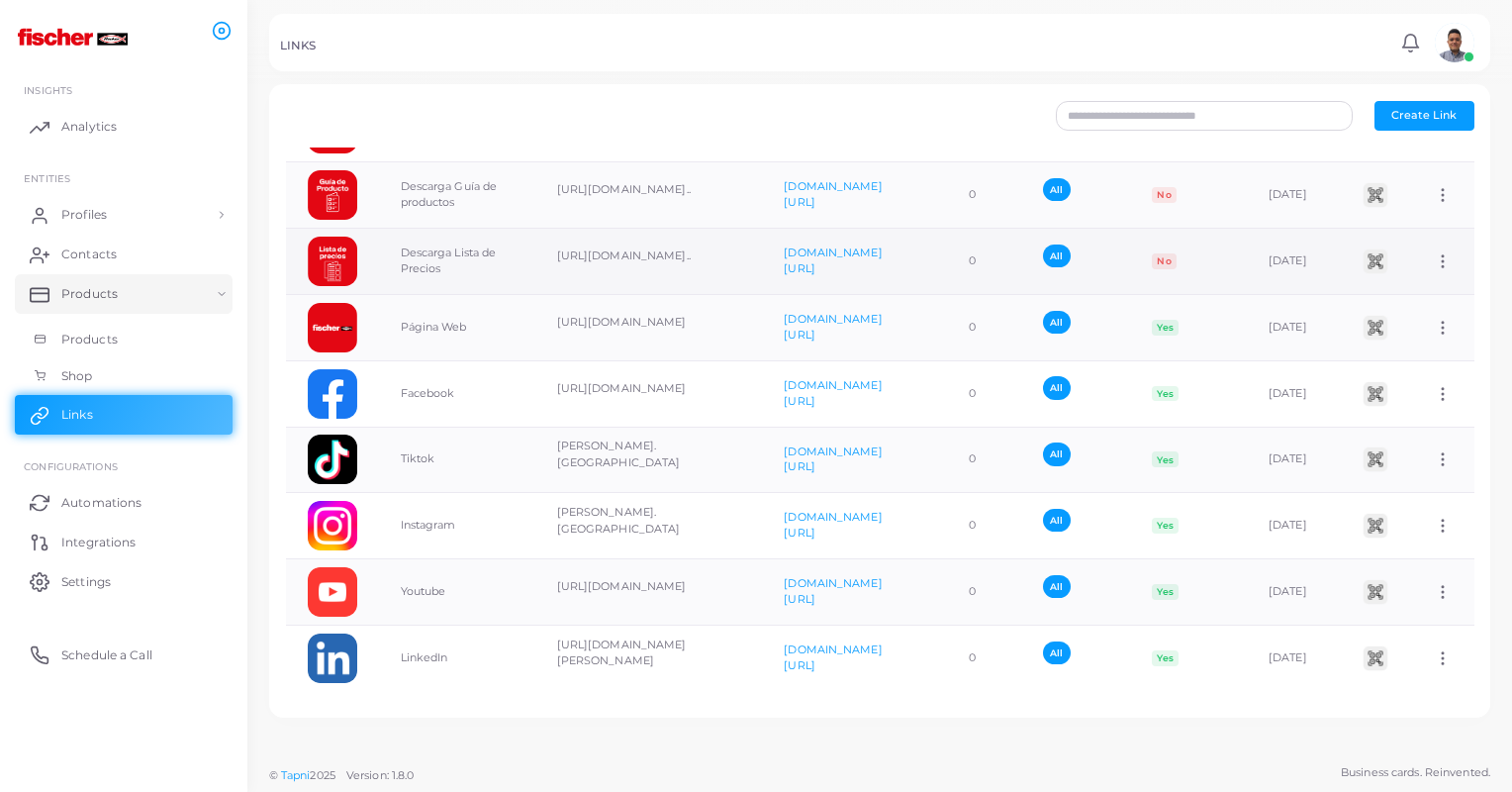click 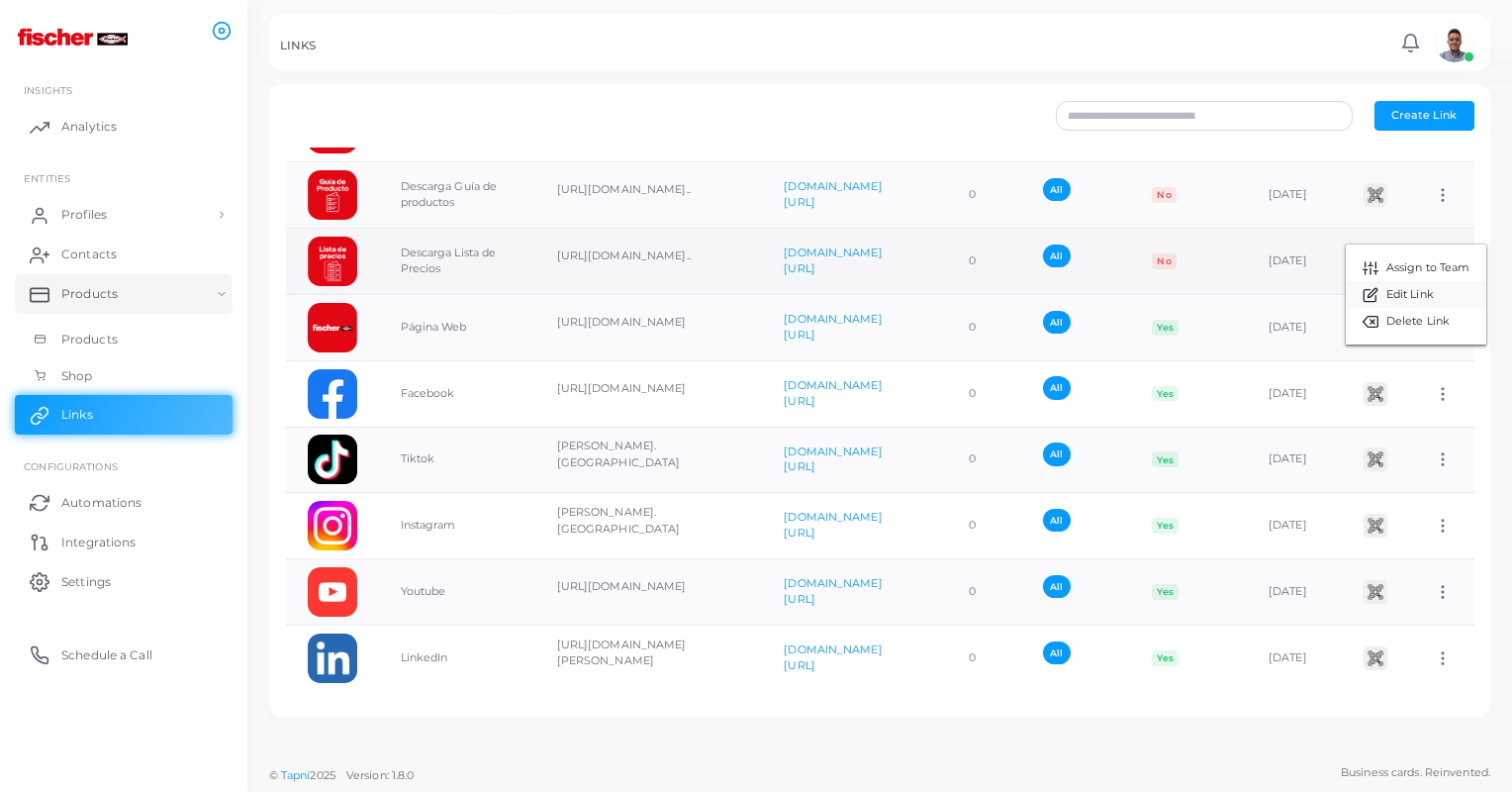 click on "Edit Link" at bounding box center [1410, 295] 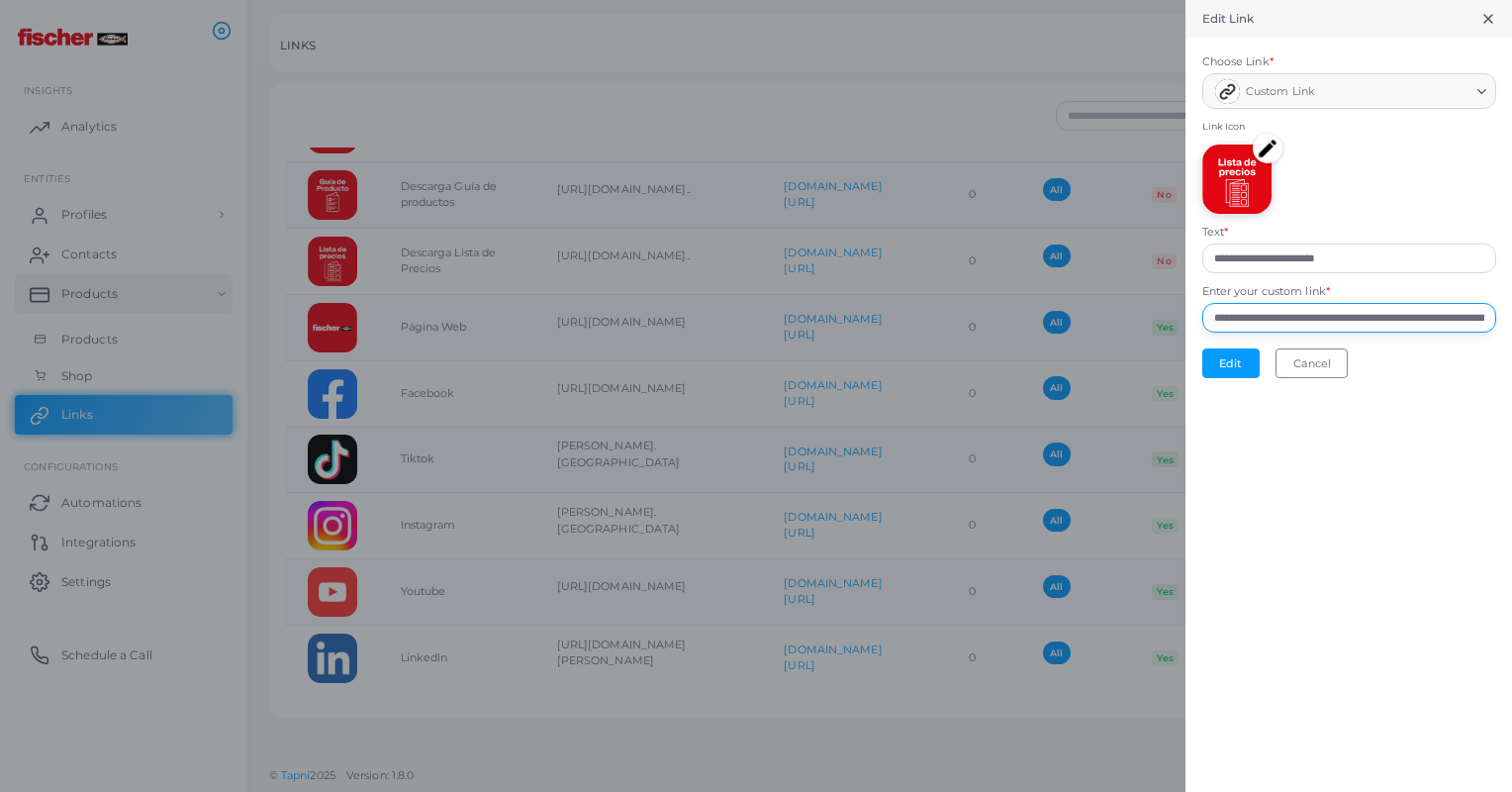 scroll, scrollTop: 0, scrollLeft: 246, axis: horizontal 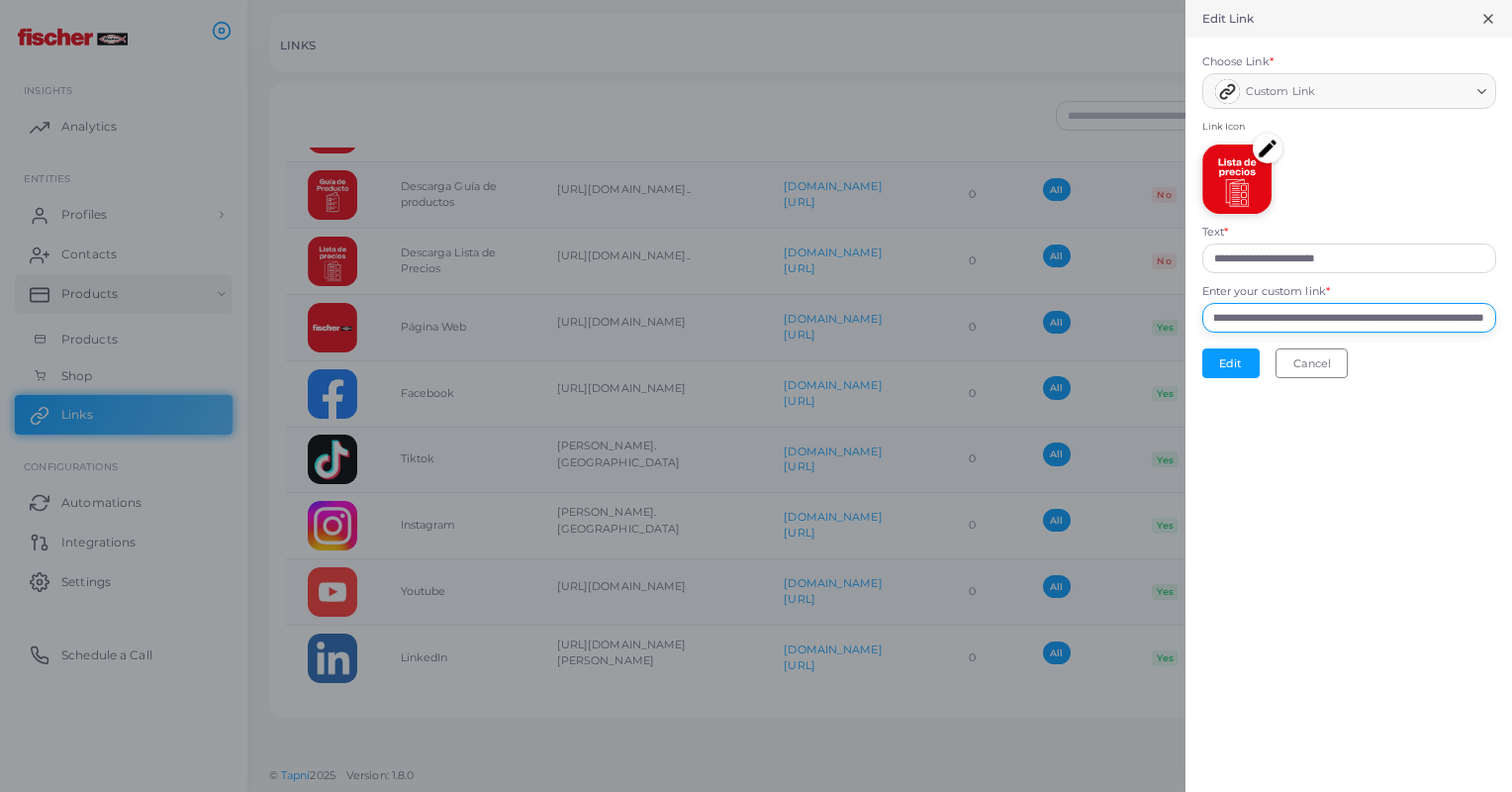 drag, startPoint x: 1243, startPoint y: 319, endPoint x: 1515, endPoint y: 315, distance: 272.02941 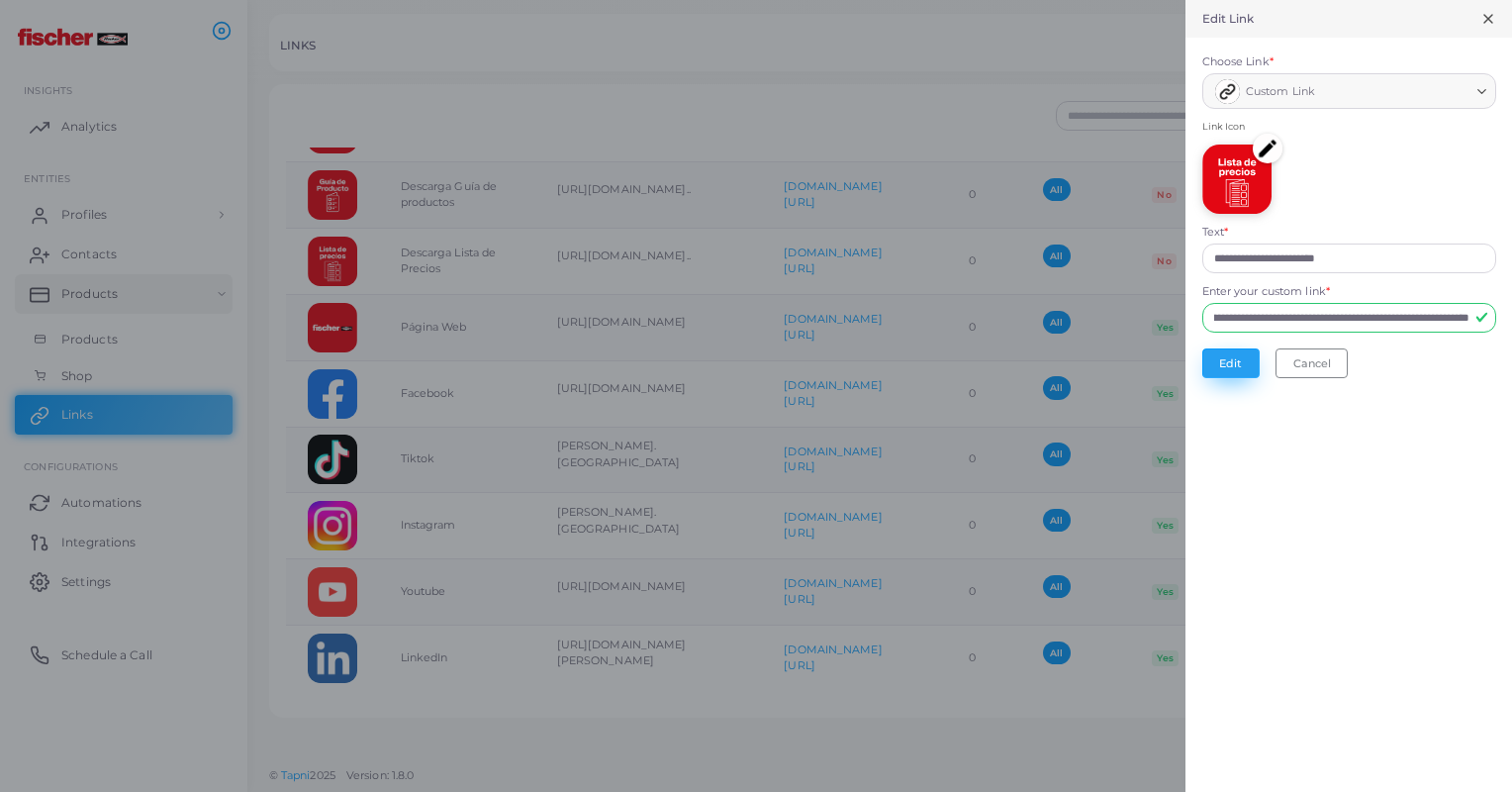 scroll, scrollTop: 0, scrollLeft: 0, axis: both 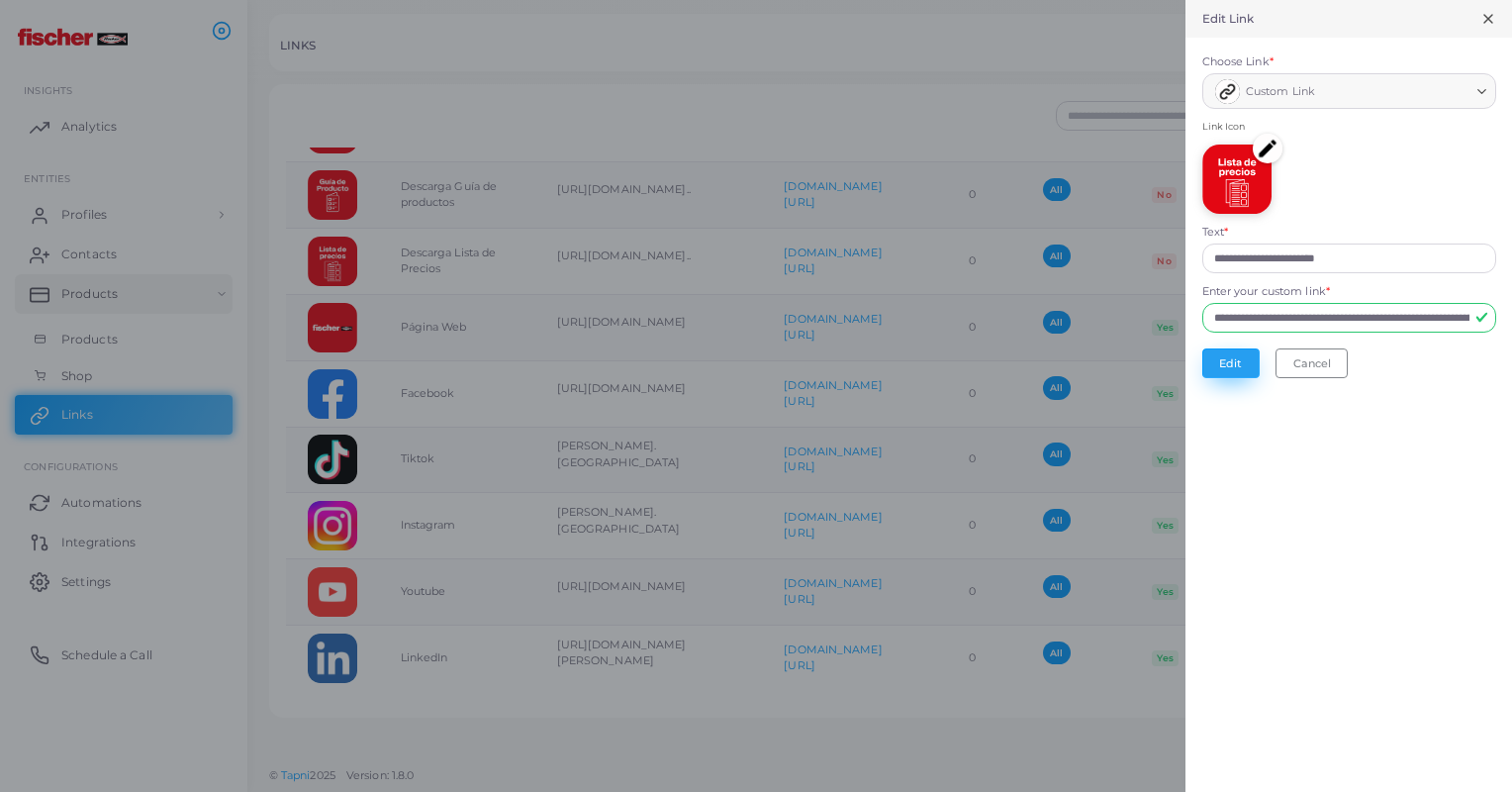 click on "Edit" at bounding box center (1231, 363) 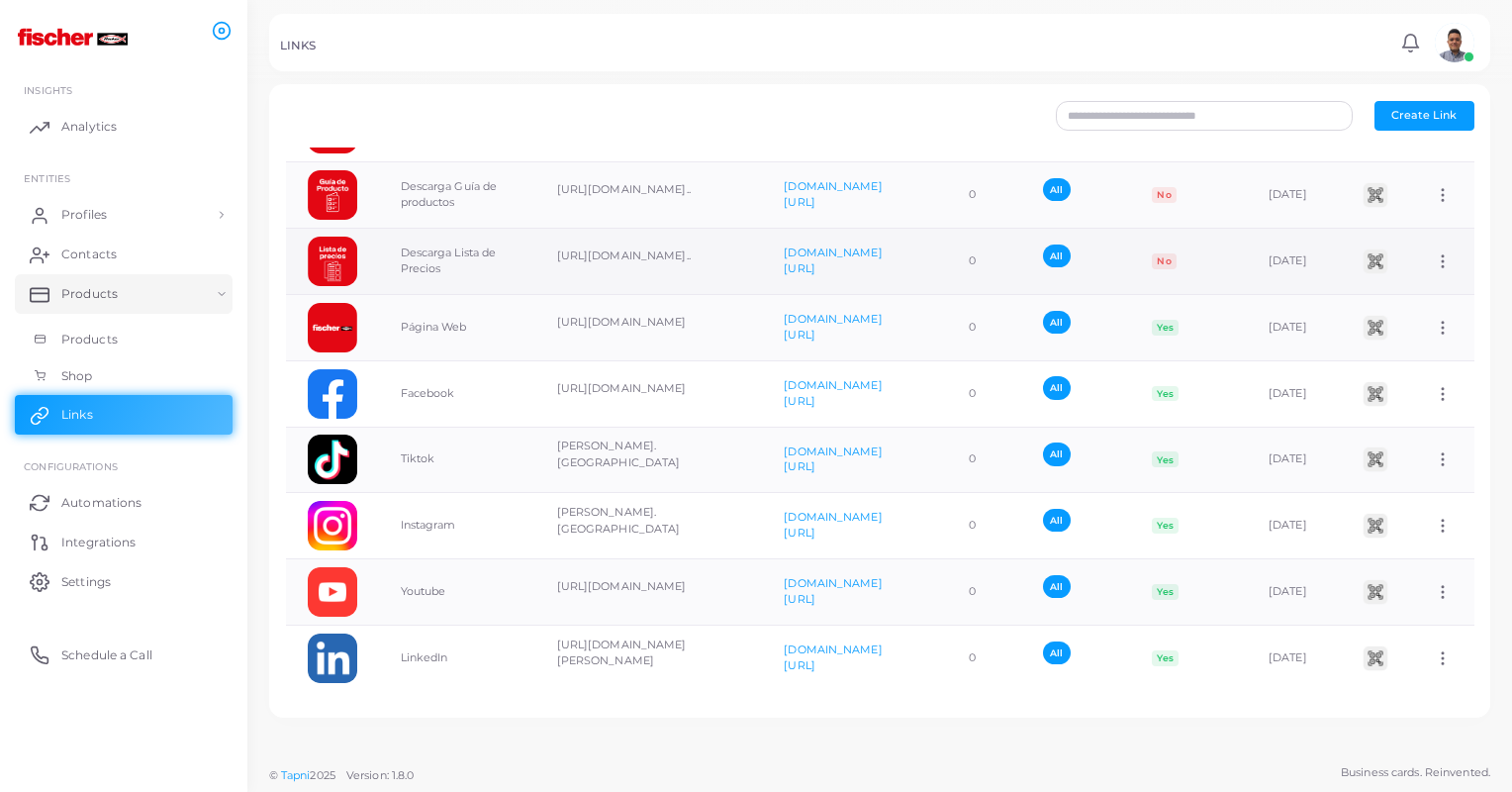 click on "Assign to Team Edit Link Delete Link" at bounding box center [1443, 261] 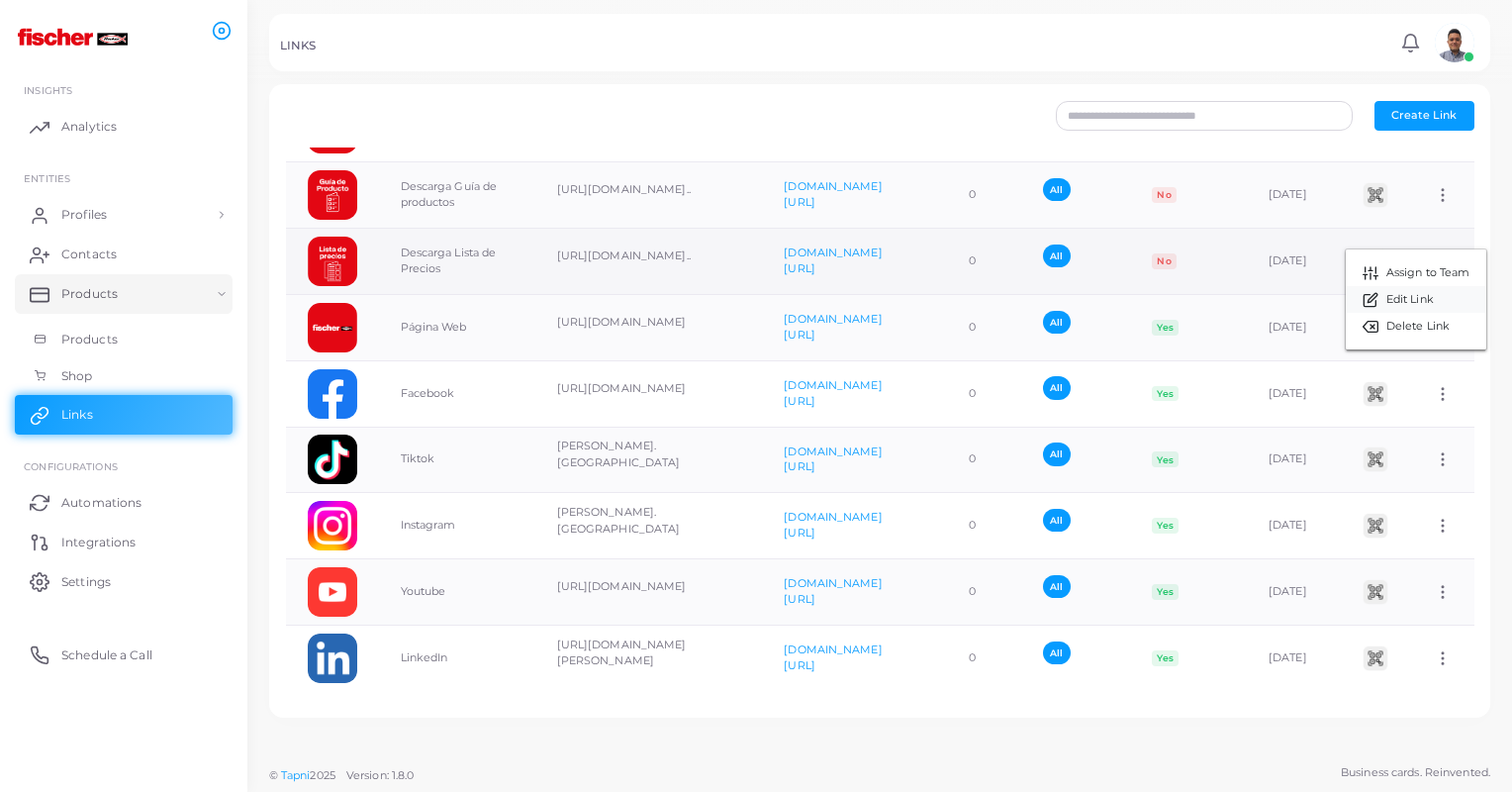 click on "Edit Link" at bounding box center [1410, 300] 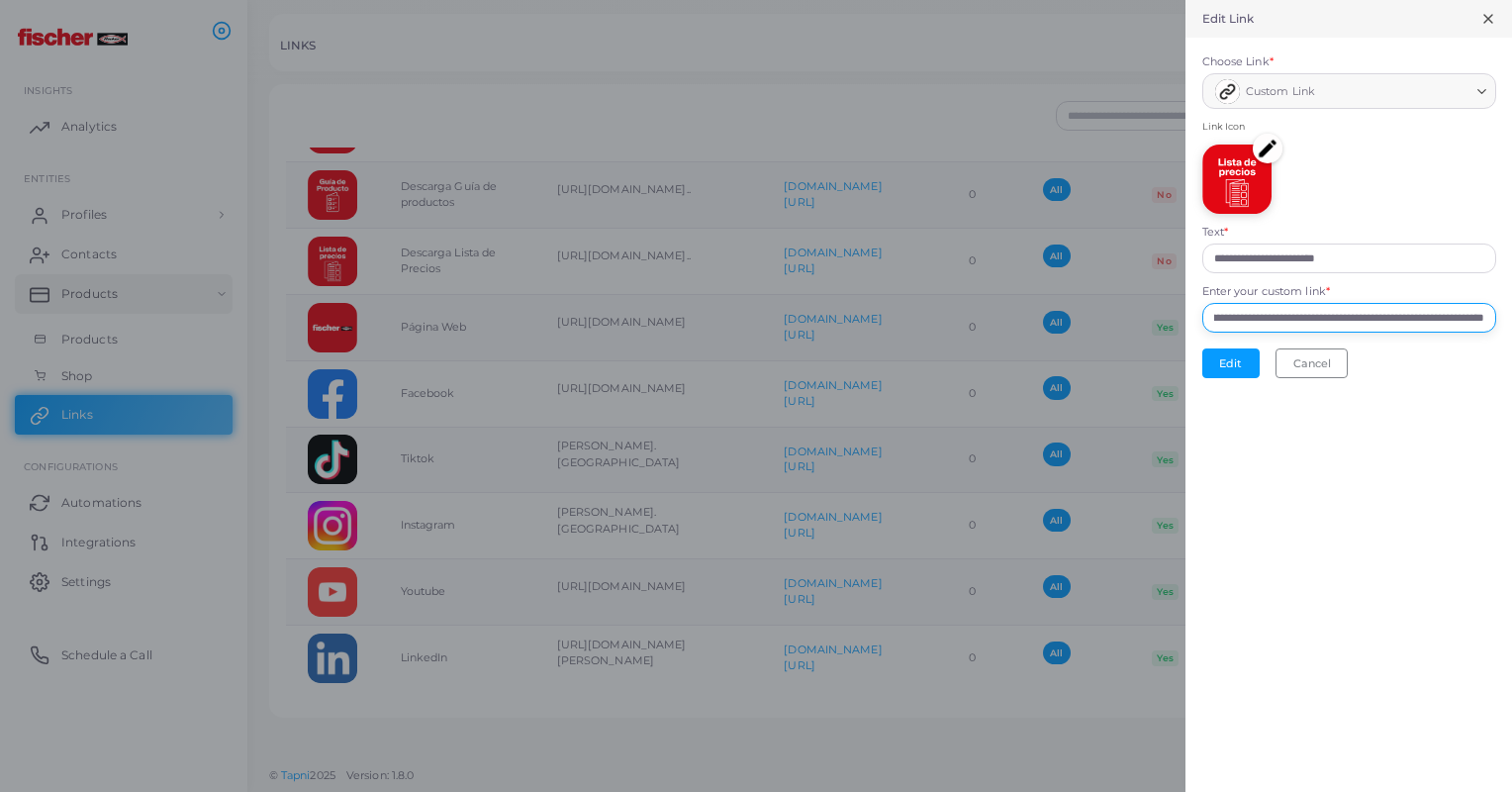 scroll, scrollTop: 0, scrollLeft: 246, axis: horizontal 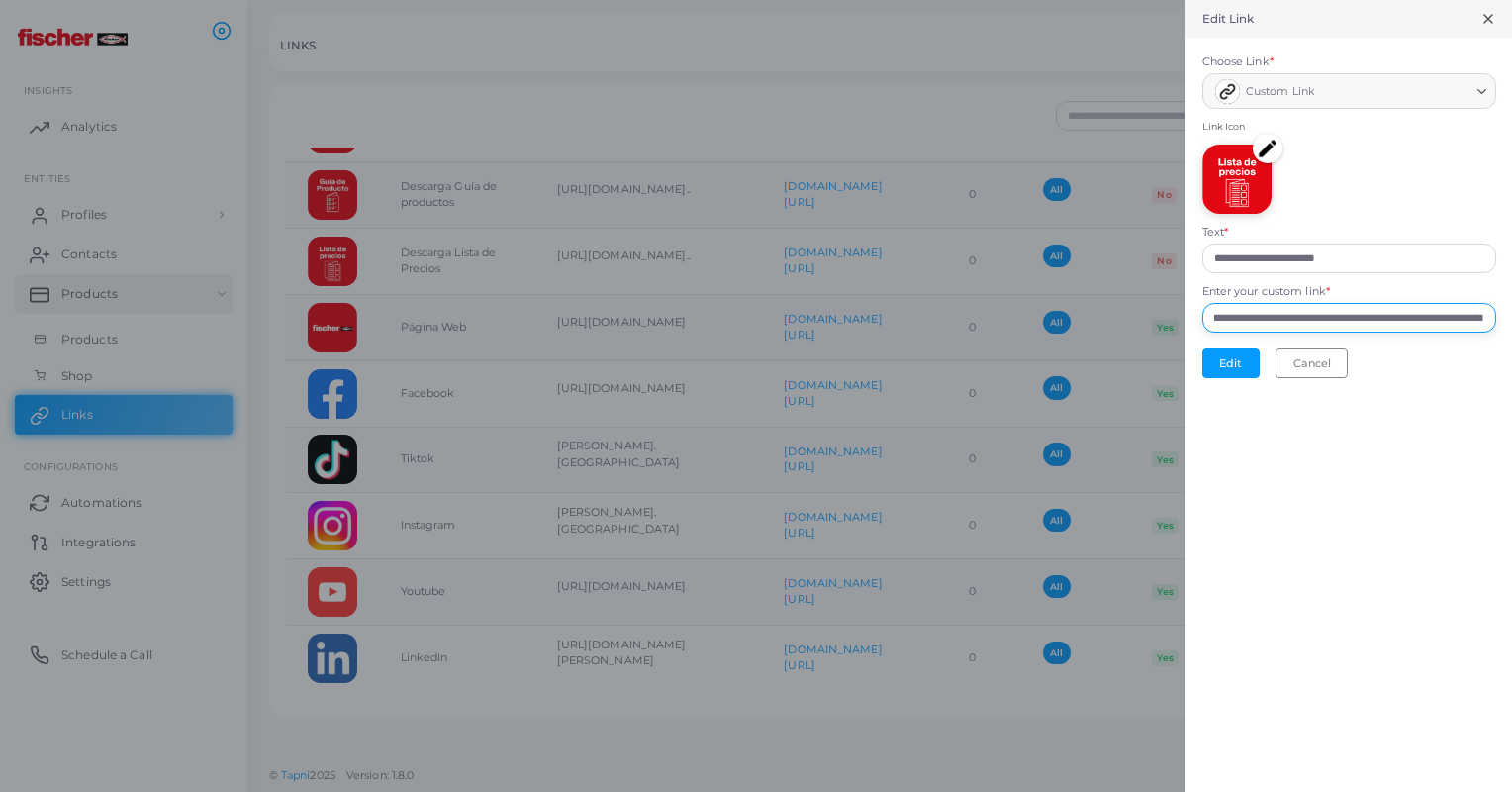 drag, startPoint x: 1212, startPoint y: 317, endPoint x: 1515, endPoint y: 303, distance: 303.3233 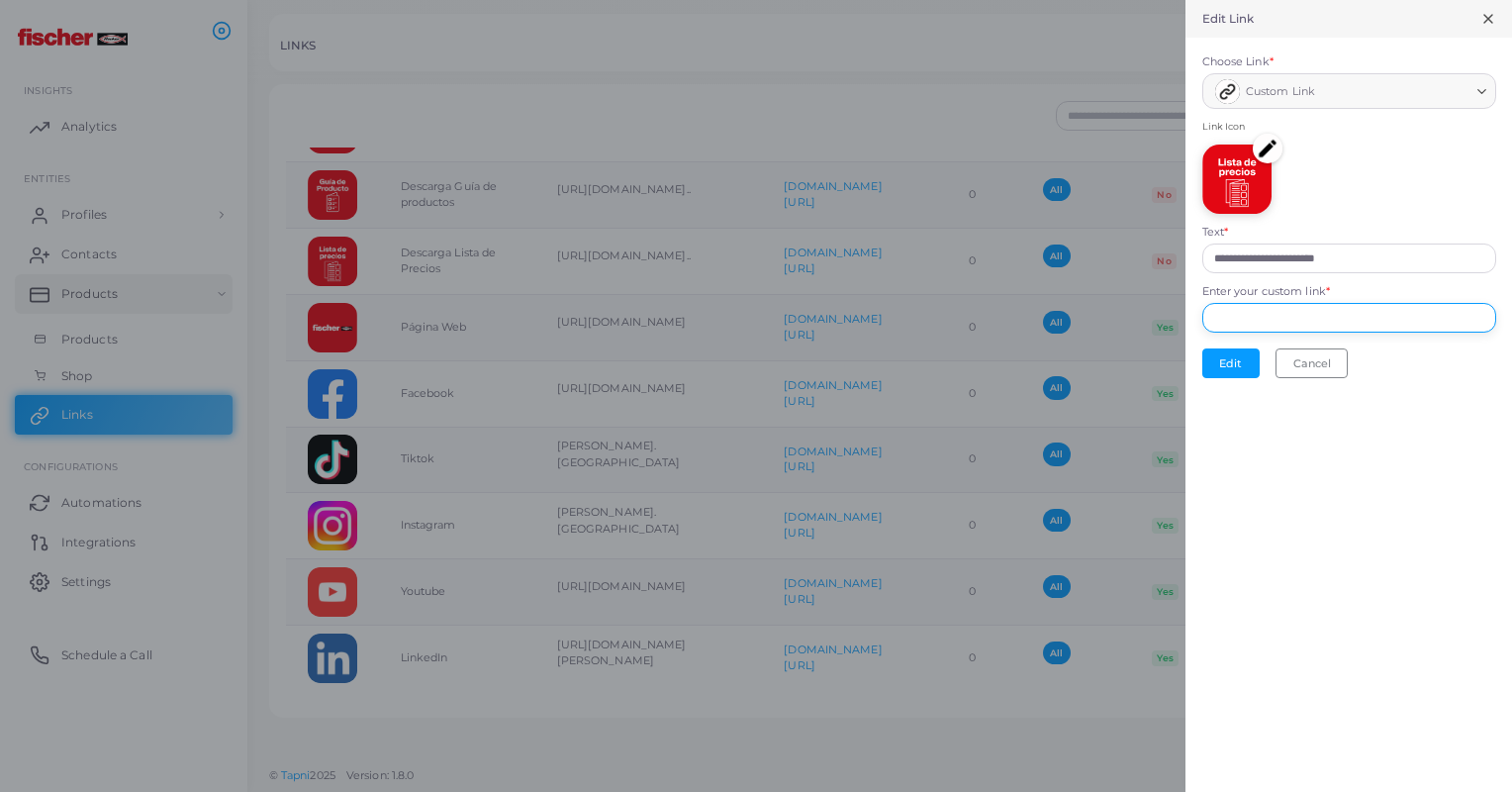 scroll, scrollTop: 0, scrollLeft: 0, axis: both 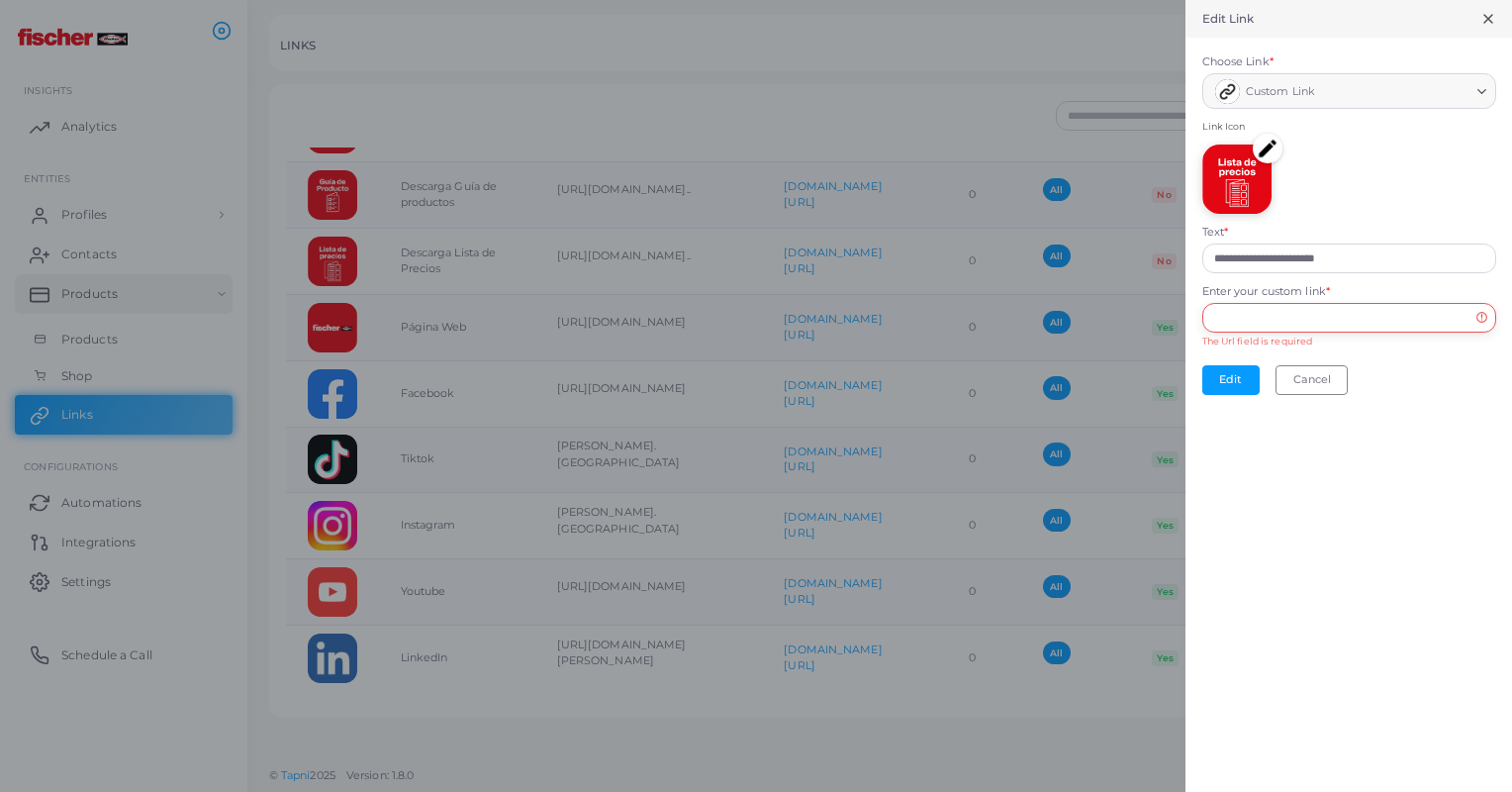 paste on "**********" 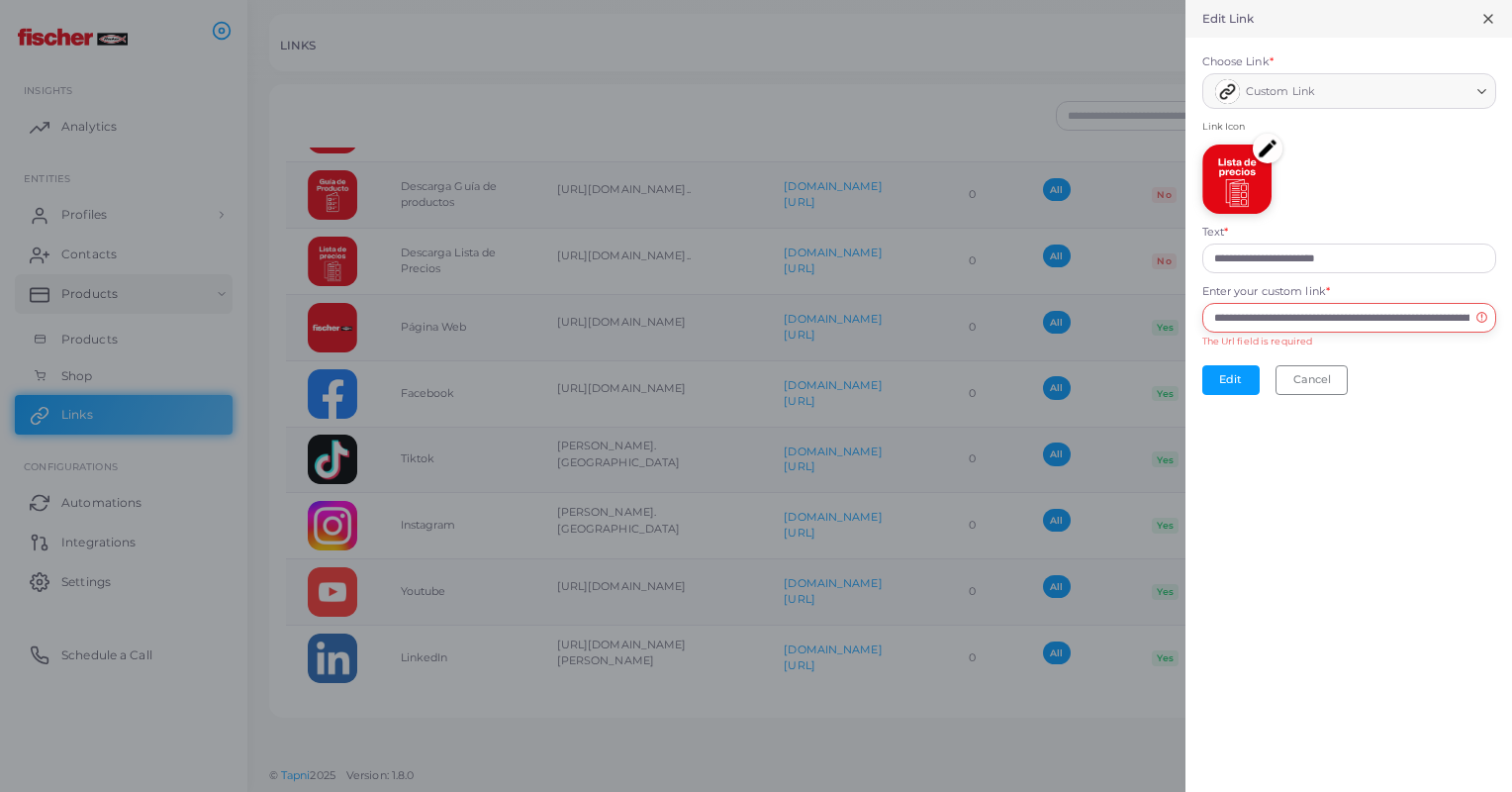 scroll, scrollTop: 0, scrollLeft: 214, axis: horizontal 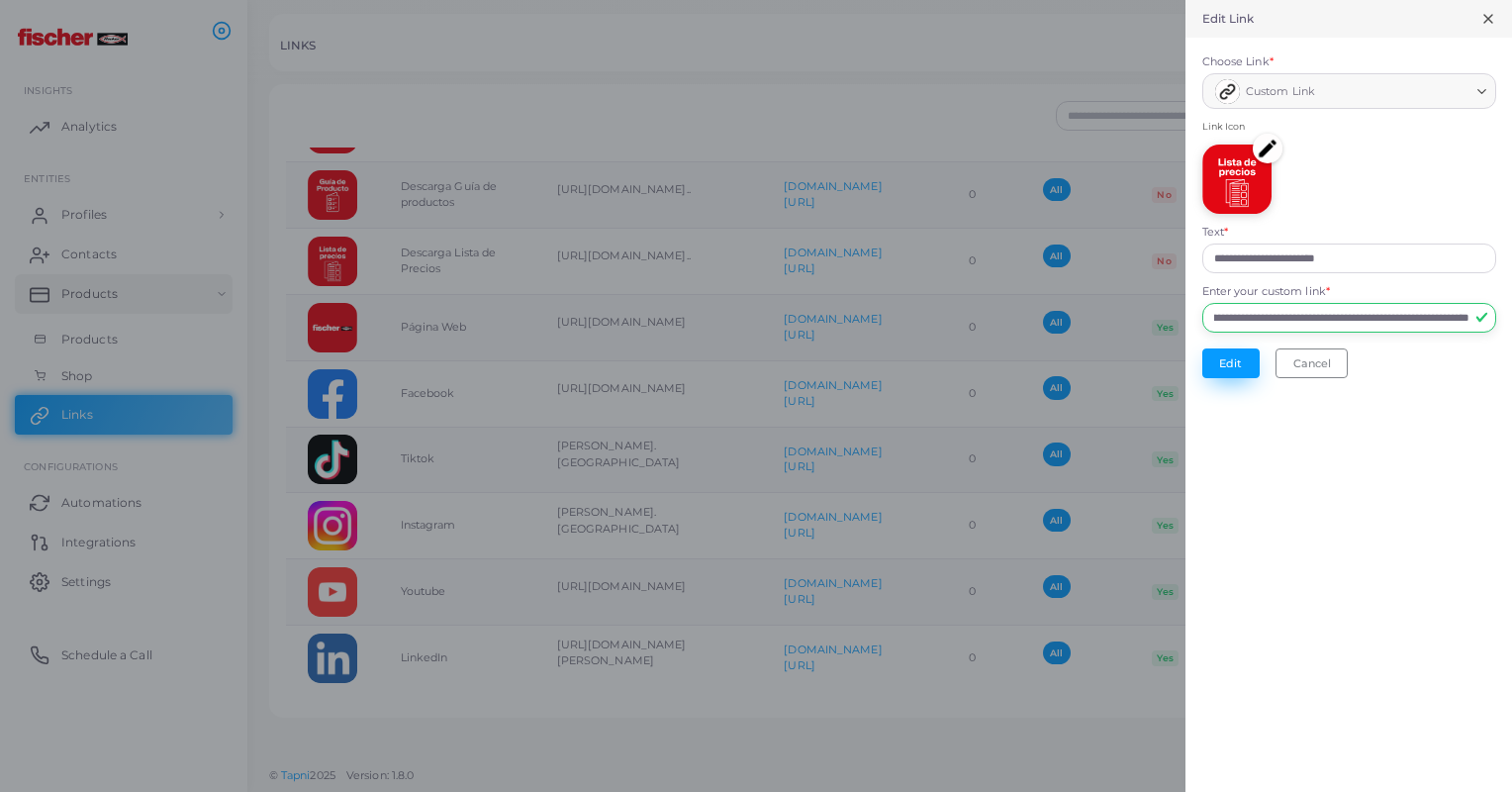 type on "**********" 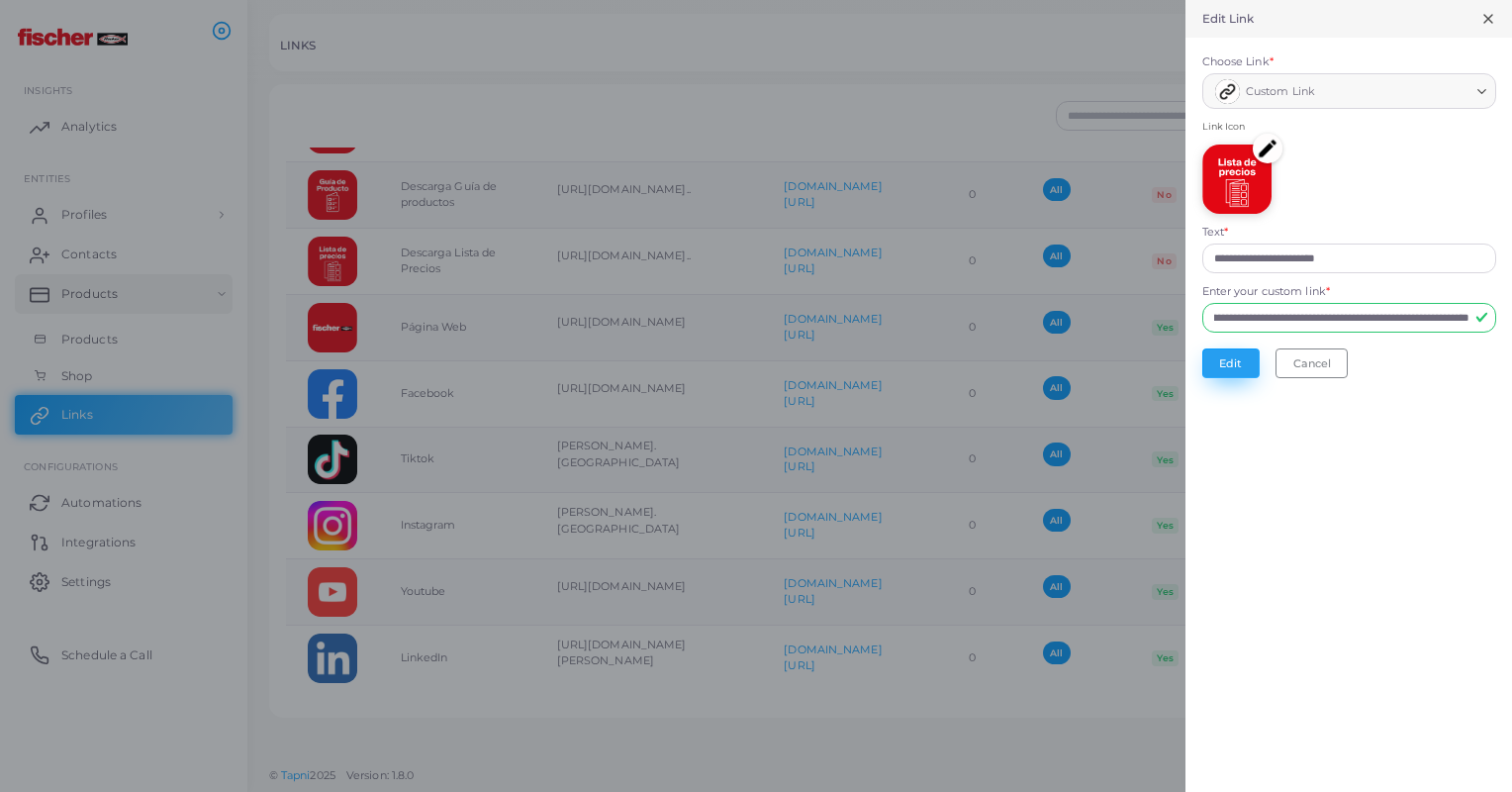 click on "Edit" at bounding box center [1231, 363] 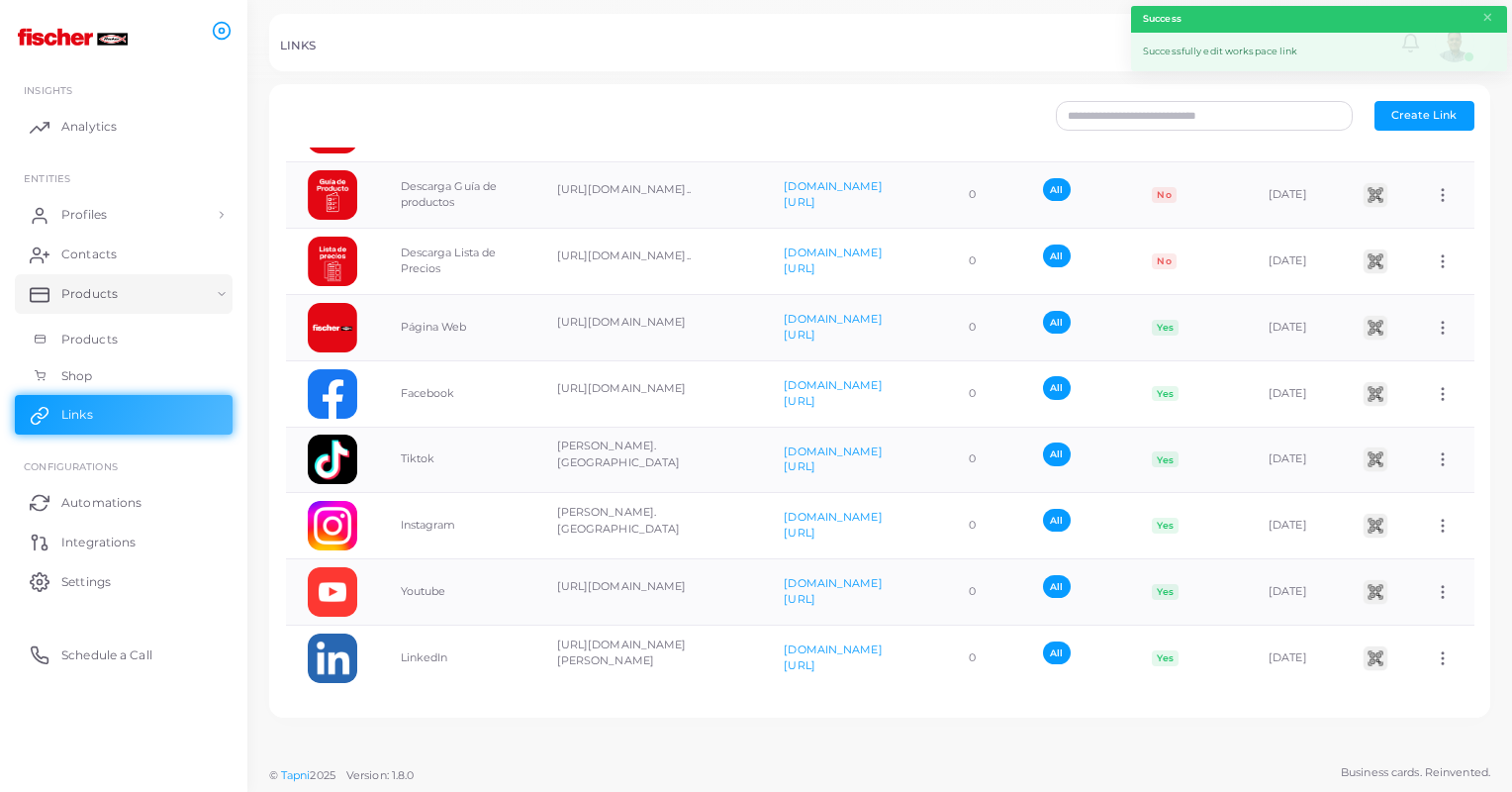scroll, scrollTop: 0, scrollLeft: 29, axis: horizontal 